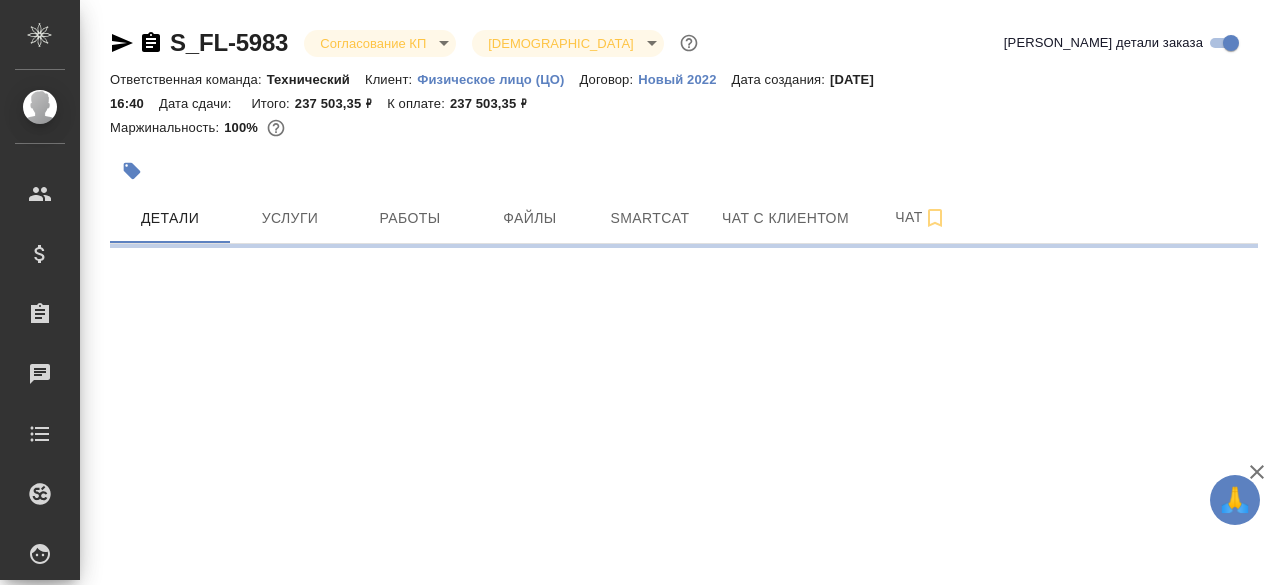 scroll, scrollTop: 0, scrollLeft: 0, axis: both 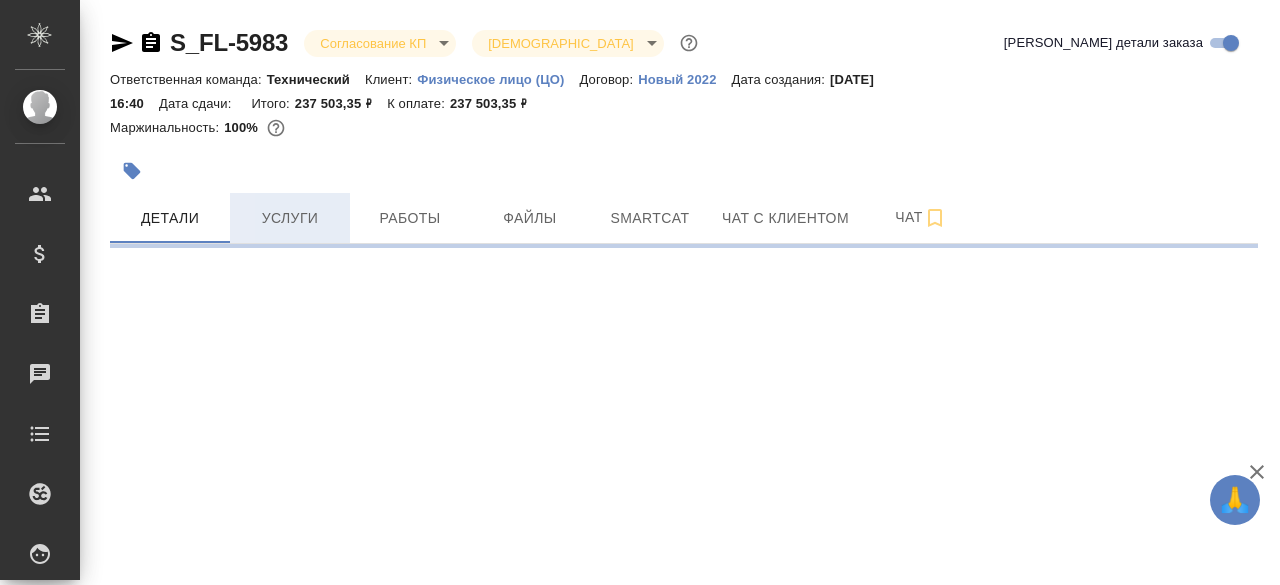 select on "RU" 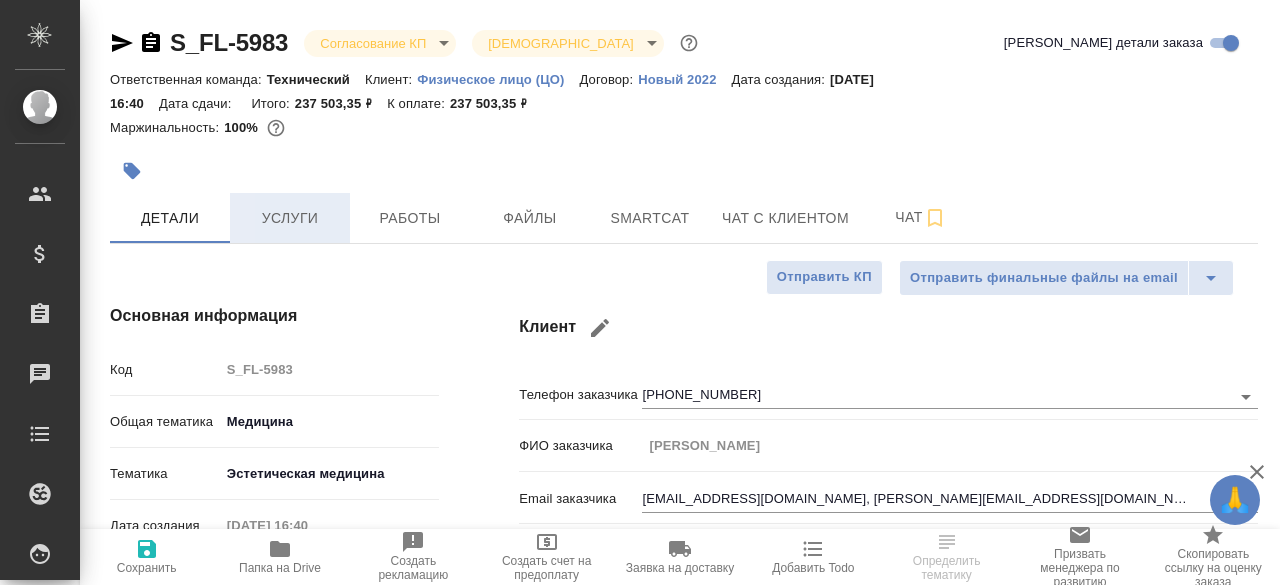 type on "x" 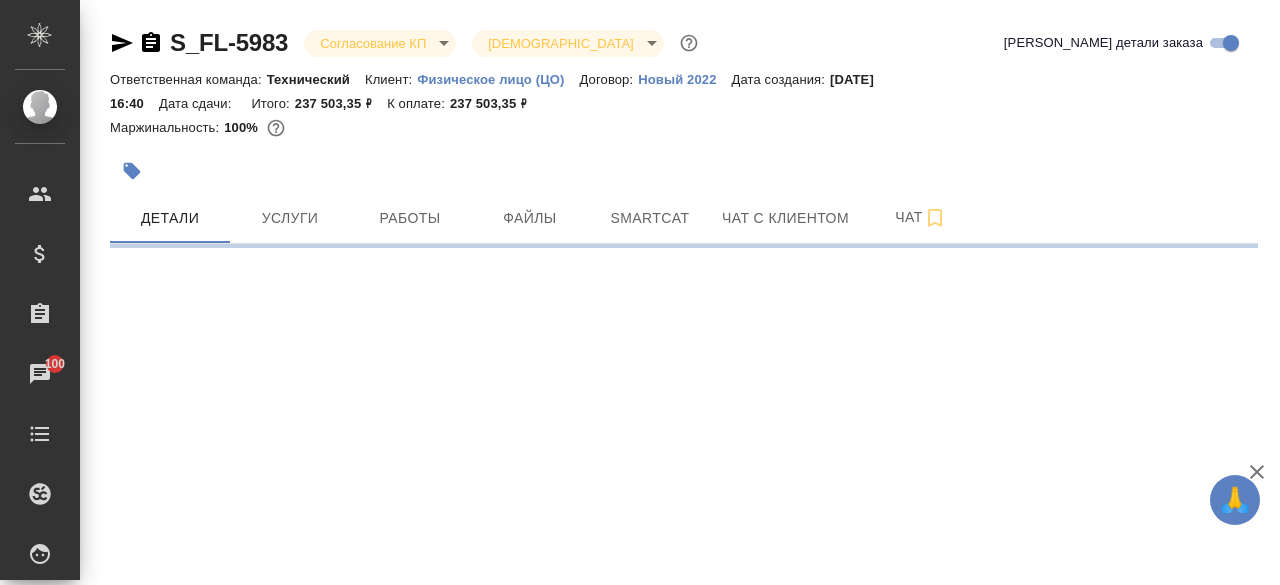 select on "RU" 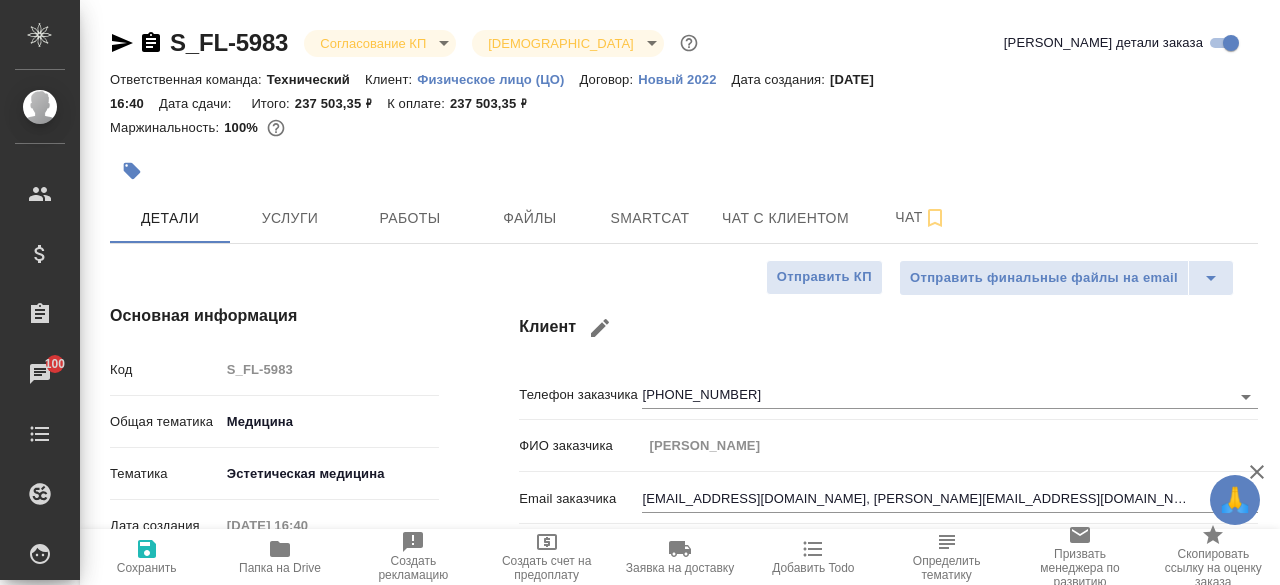 type on "x" 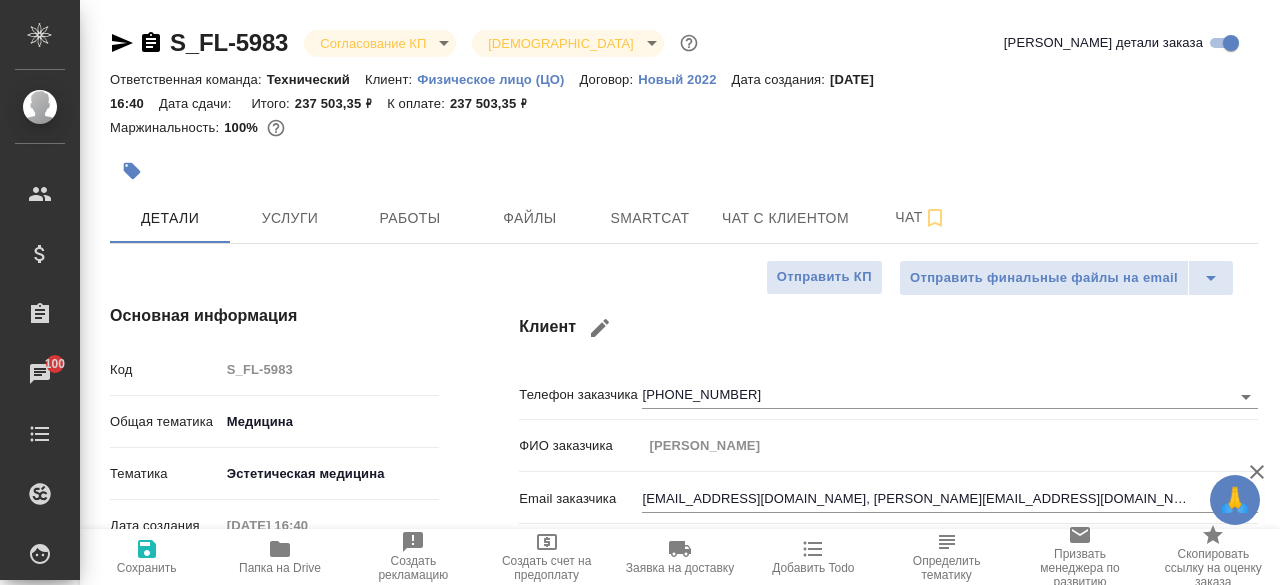 type on "x" 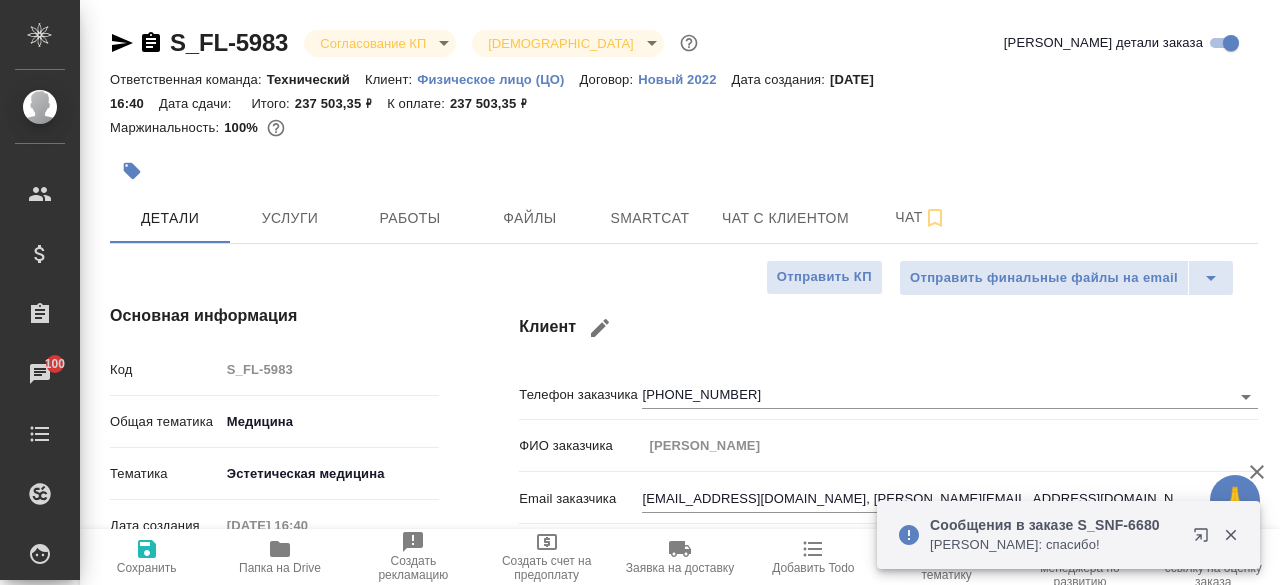 type on "x" 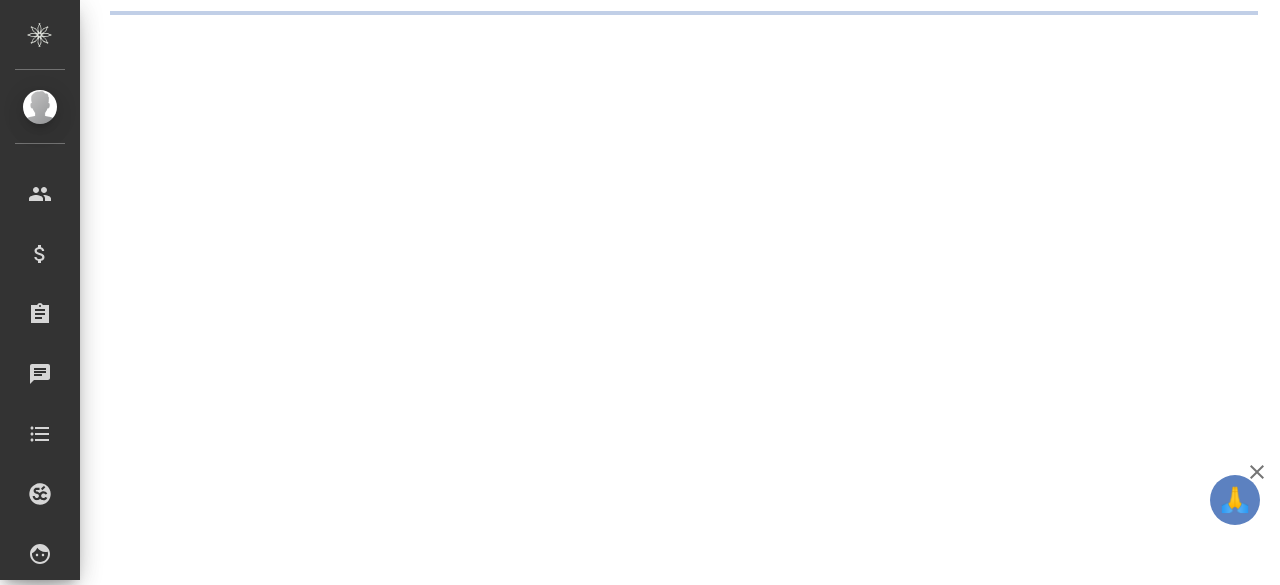scroll, scrollTop: 0, scrollLeft: 0, axis: both 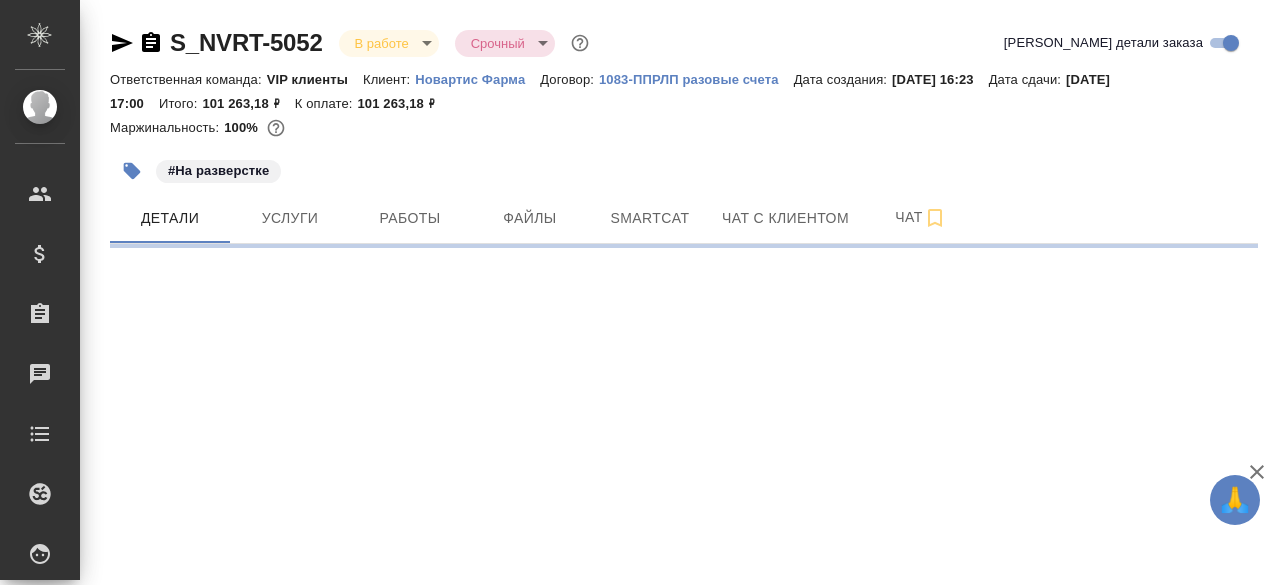 select on "RU" 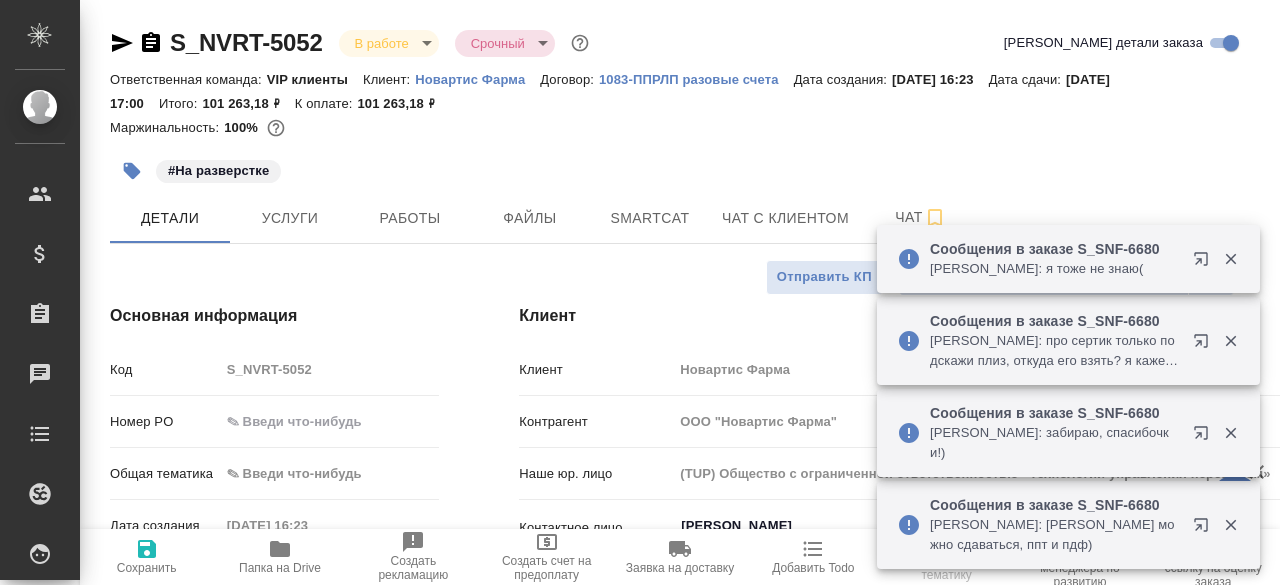 type on "x" 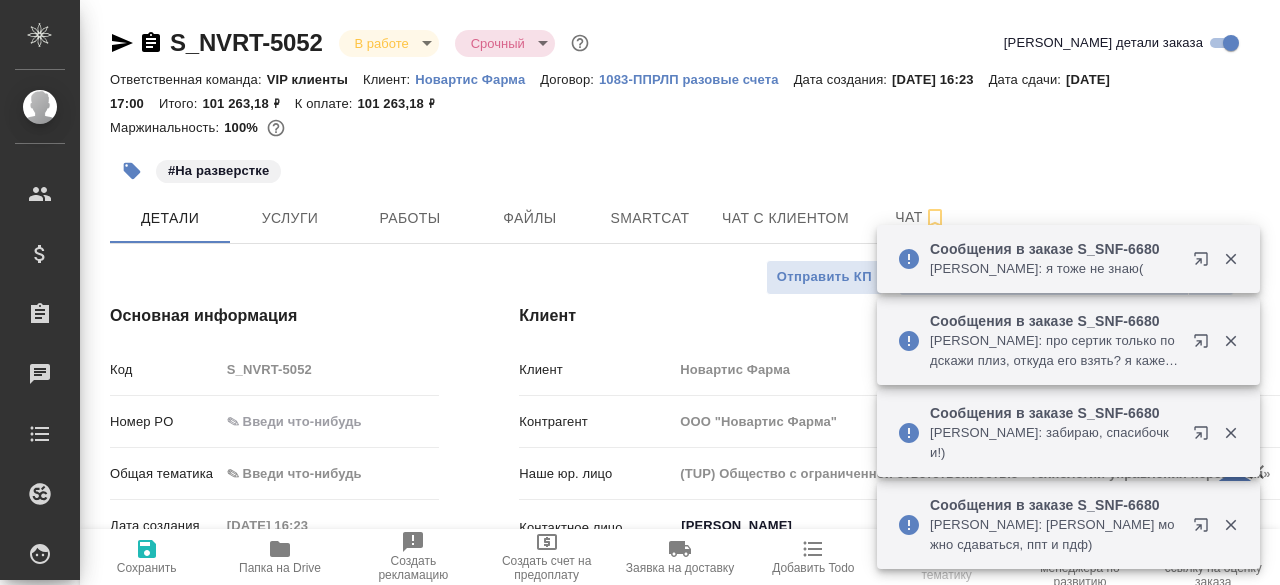 type on "x" 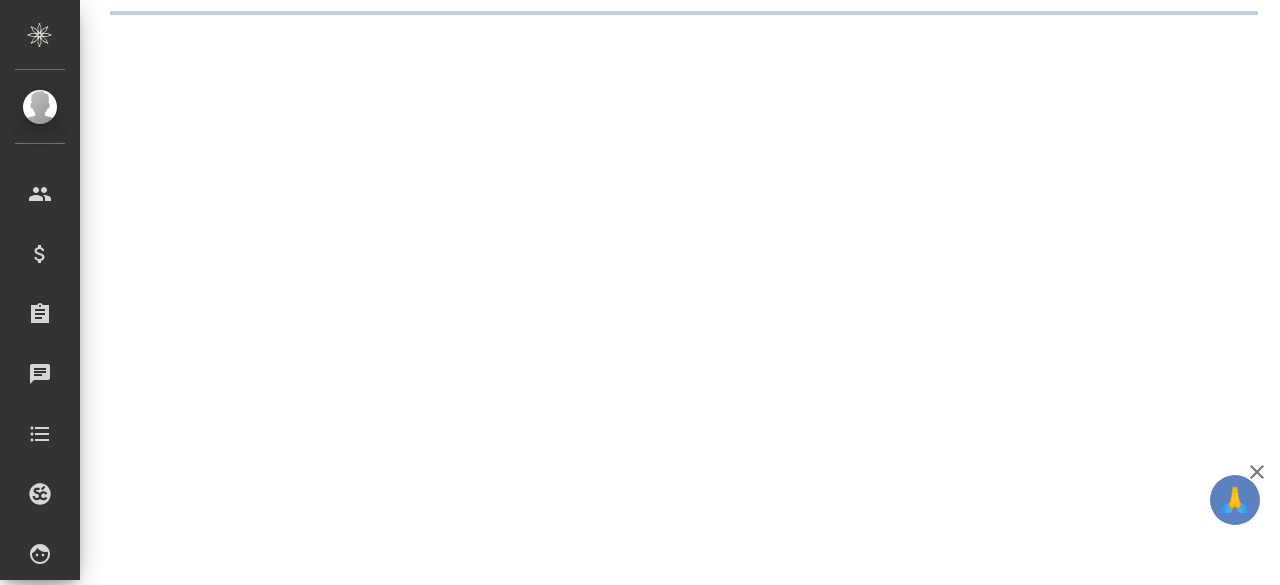 scroll, scrollTop: 0, scrollLeft: 0, axis: both 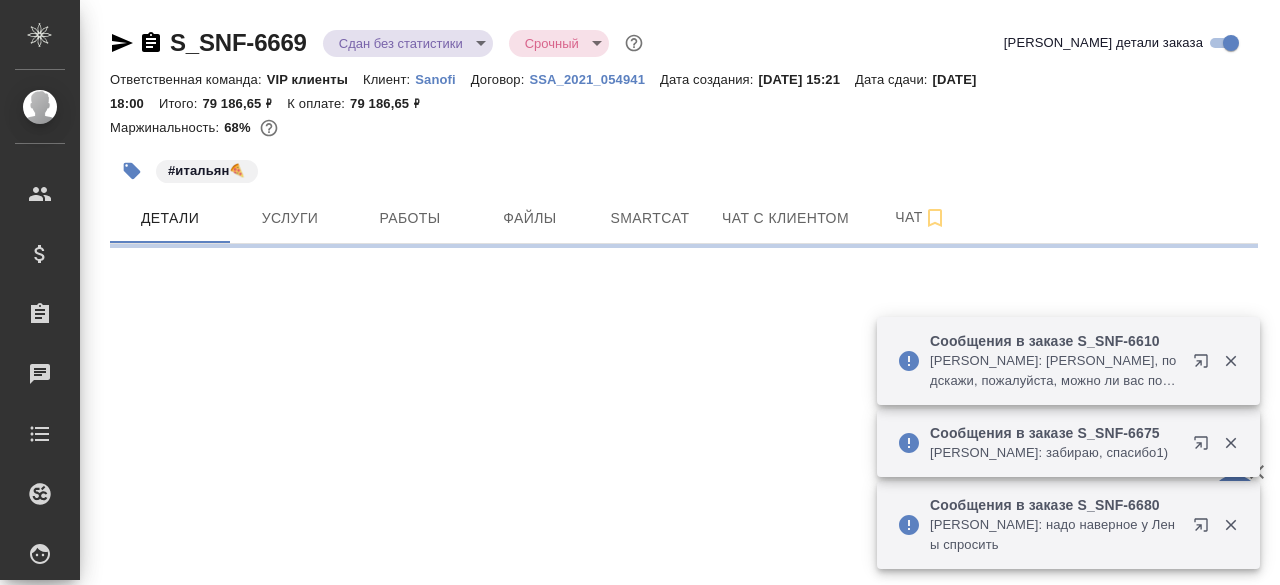 select on "RU" 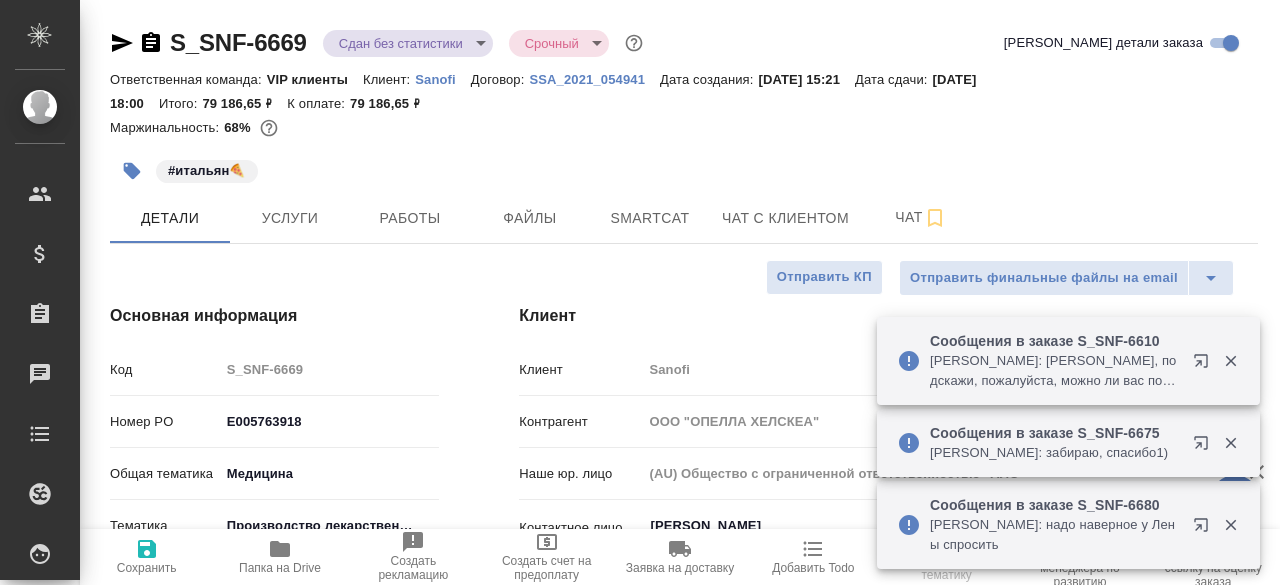 type on "x" 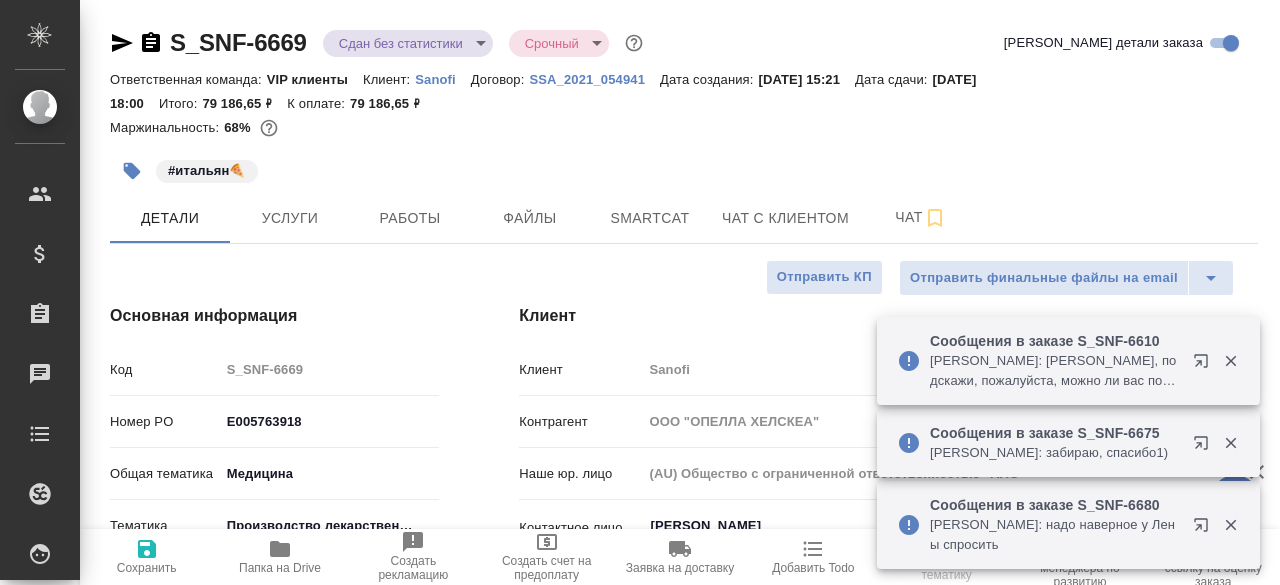 type on "x" 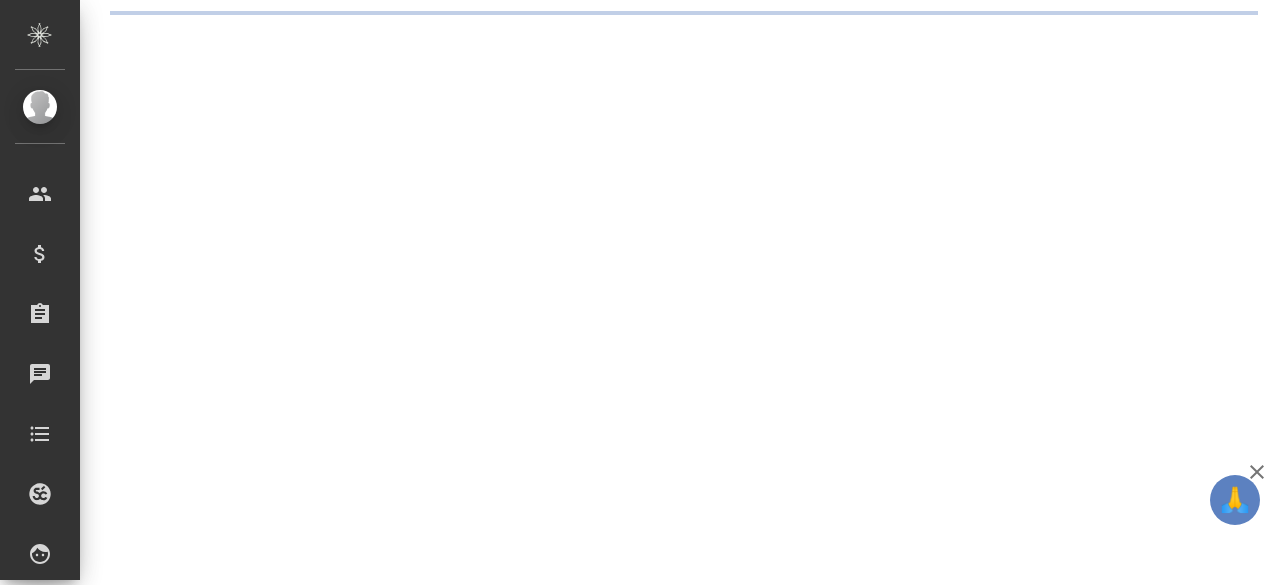 scroll, scrollTop: 0, scrollLeft: 0, axis: both 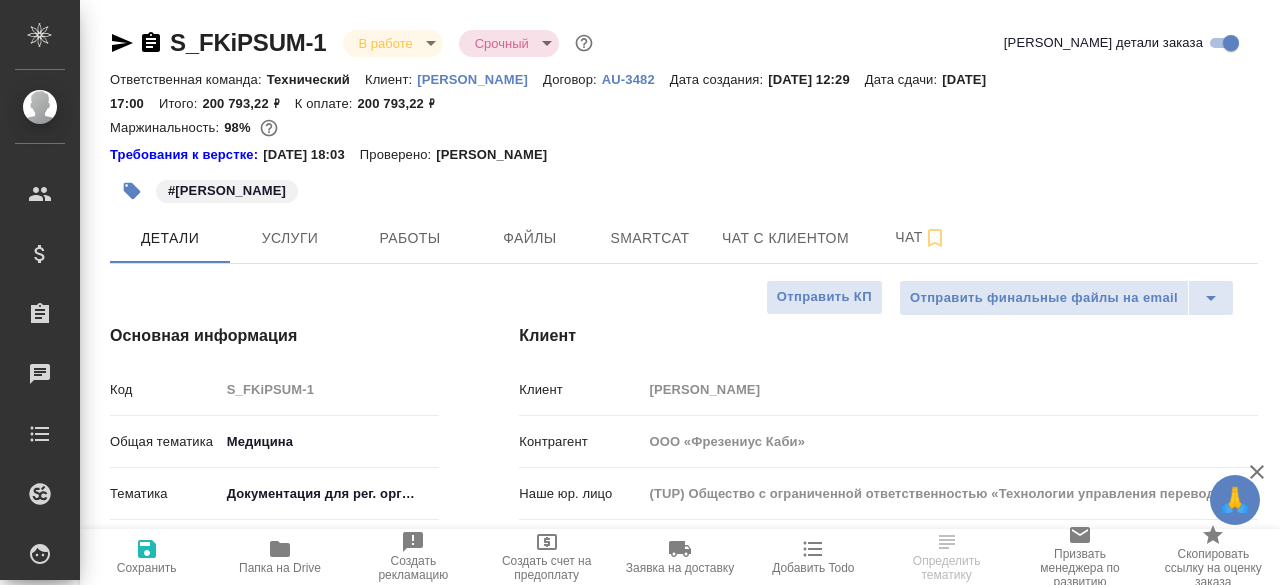 type on "x" 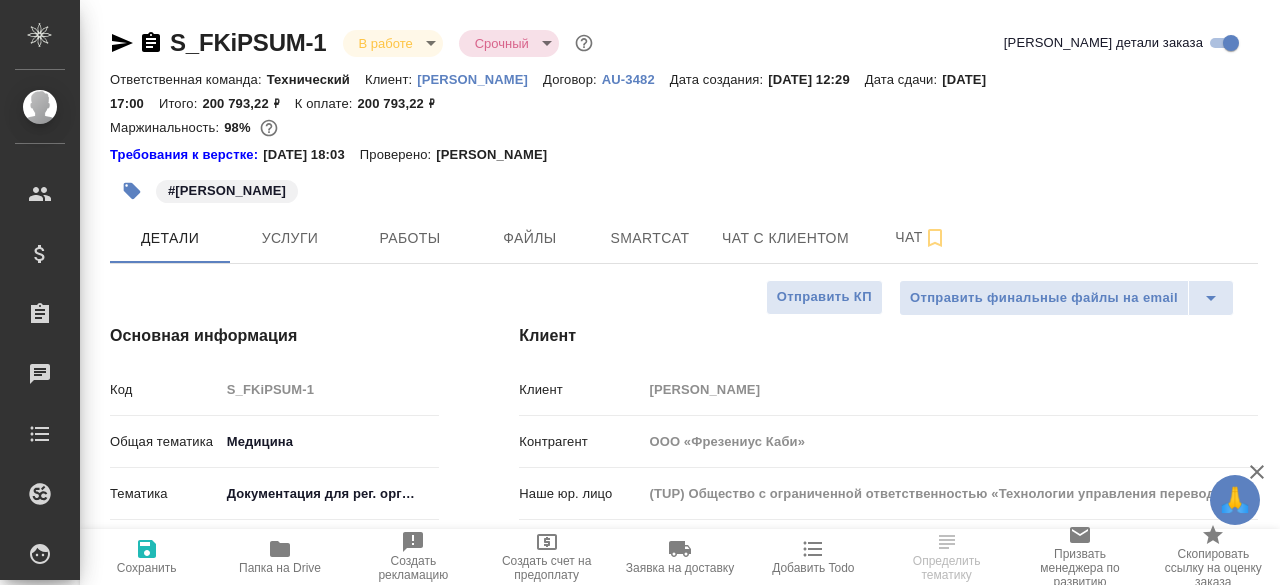 type on "x" 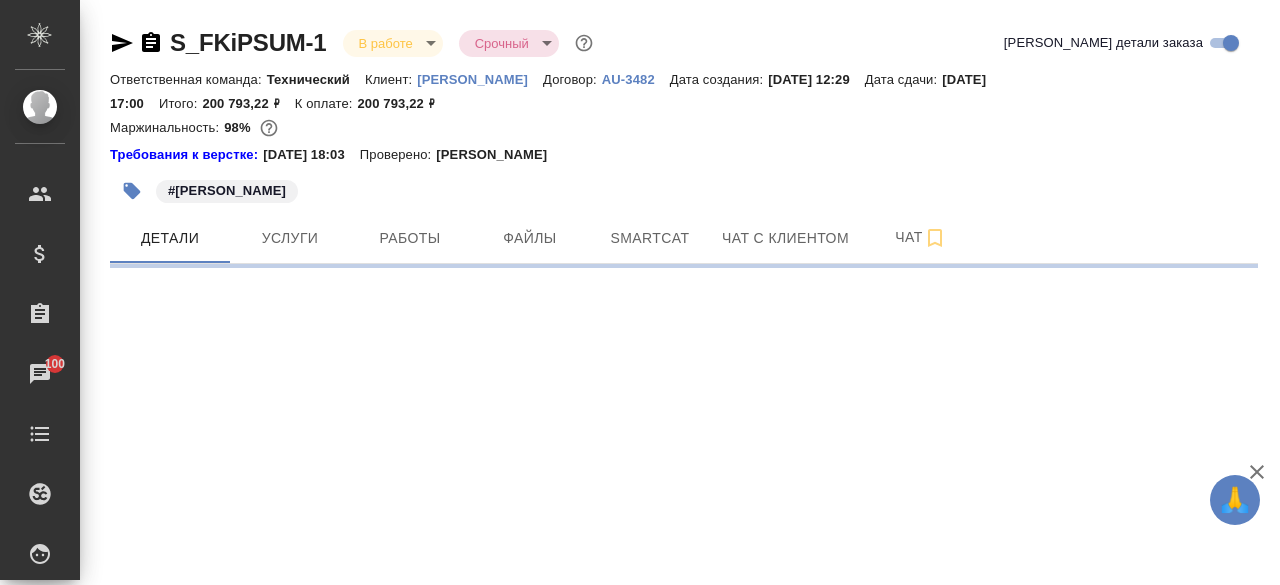 select on "RU" 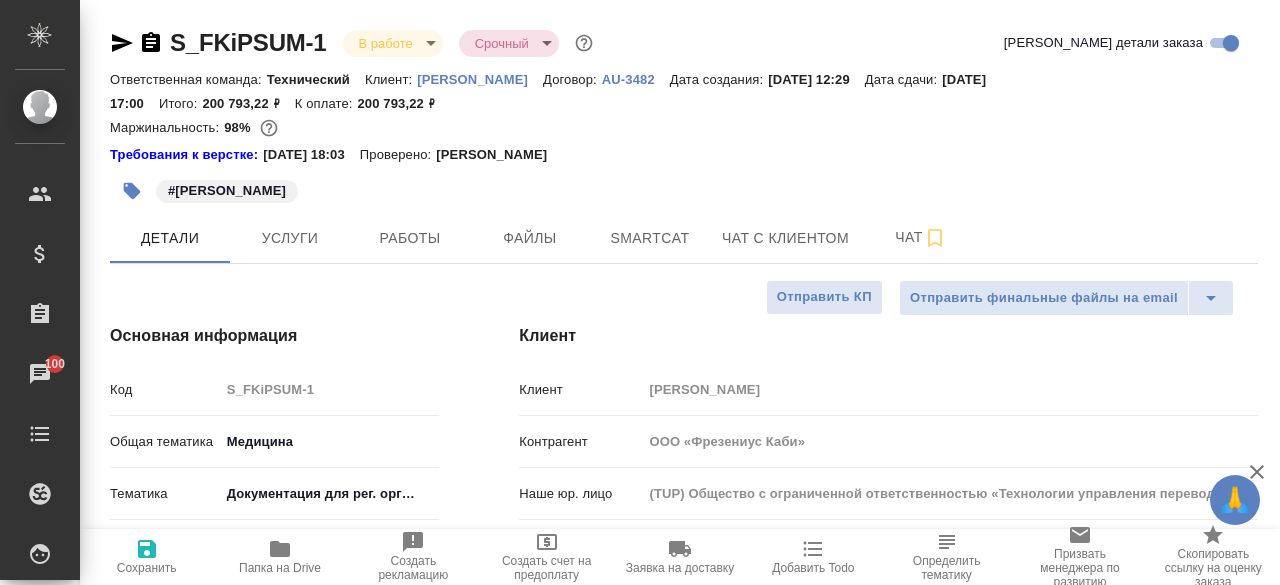 type on "x" 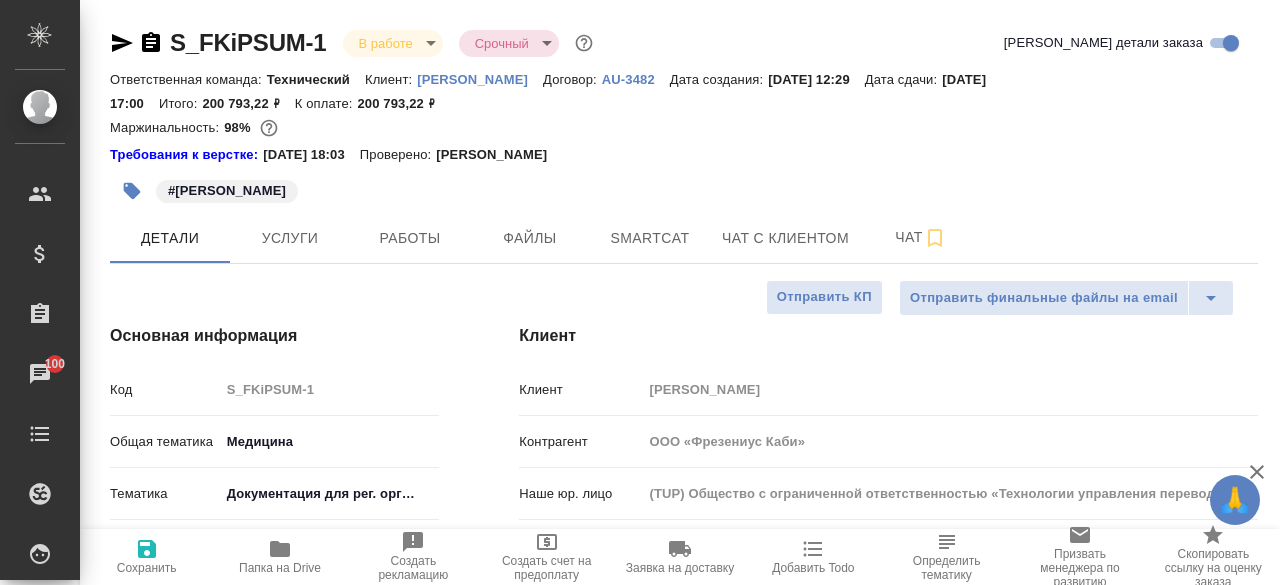 type on "x" 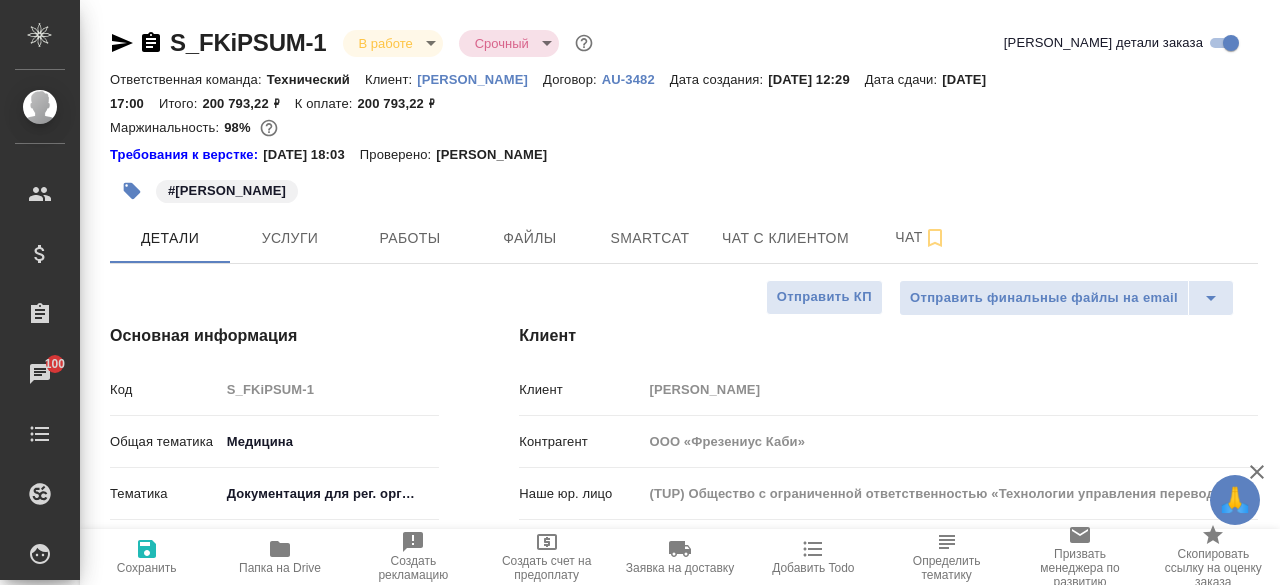 click on "S_FKiPSUM-1 В работе inProgress Срочный urgent Кратко детали заказа" at bounding box center [684, 43] 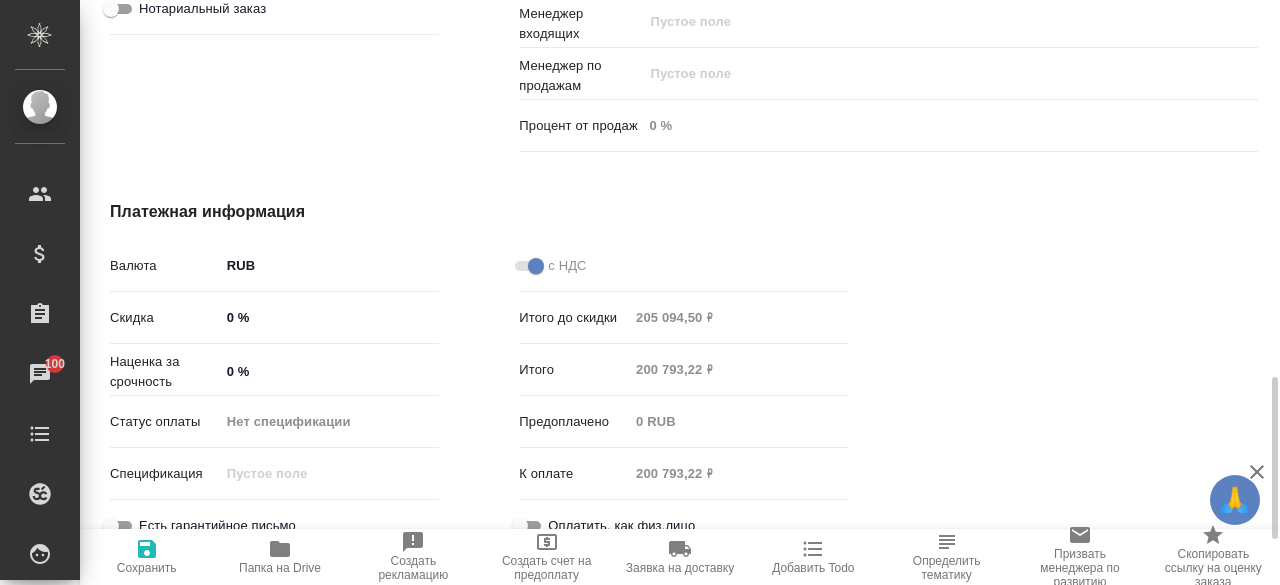 scroll, scrollTop: 1525, scrollLeft: 0, axis: vertical 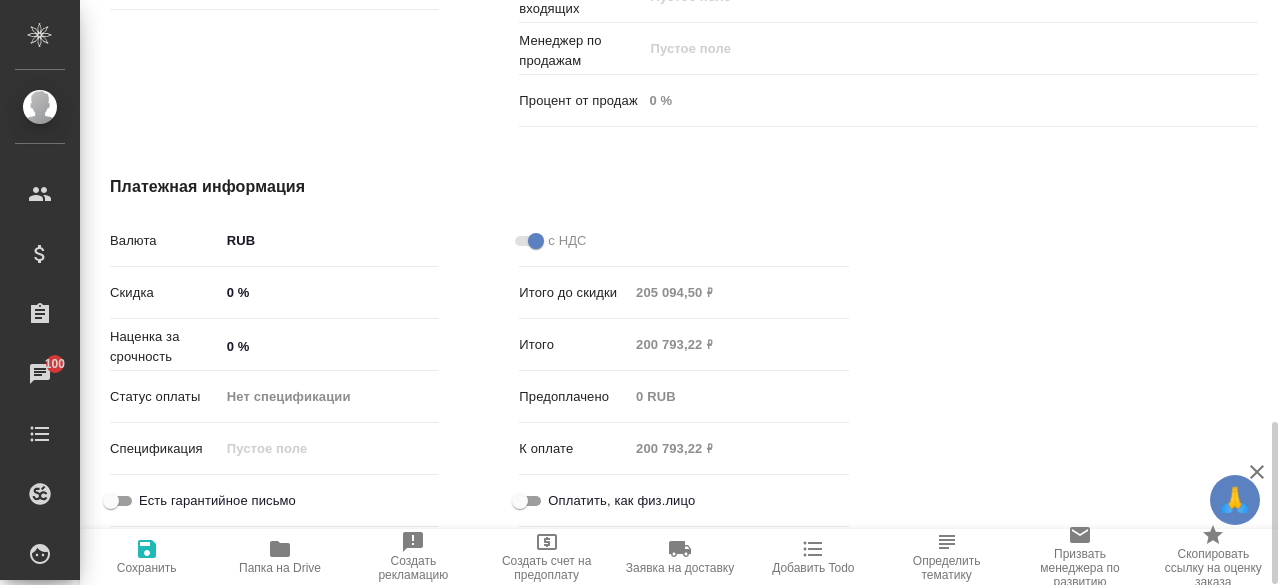 type on "x" 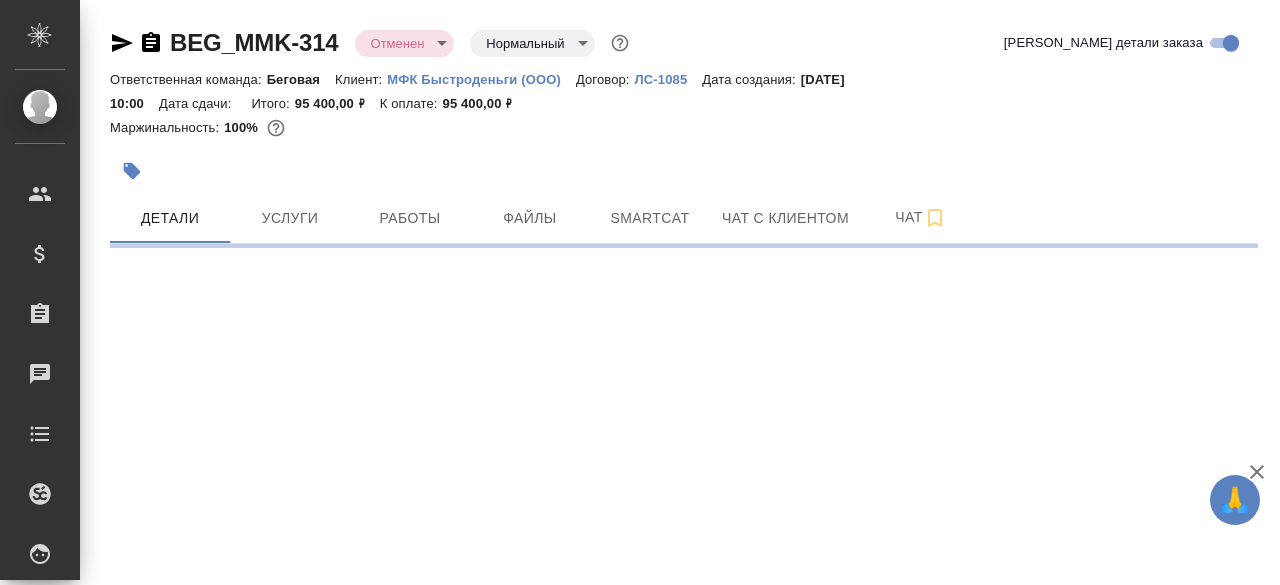 scroll, scrollTop: 0, scrollLeft: 0, axis: both 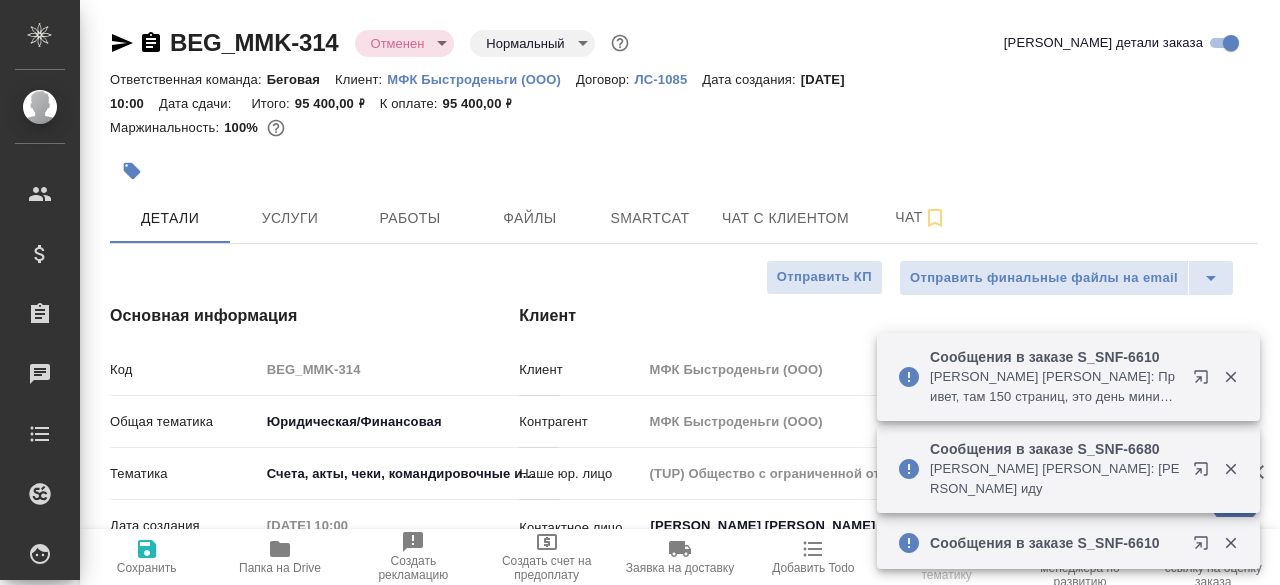 type on "x" 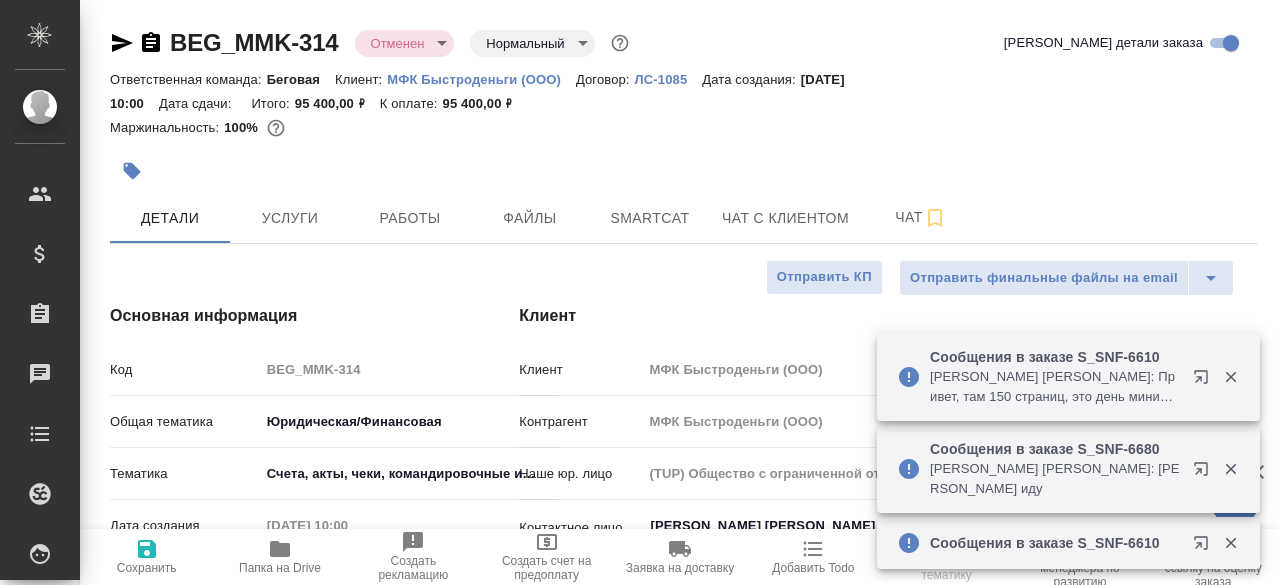 type on "x" 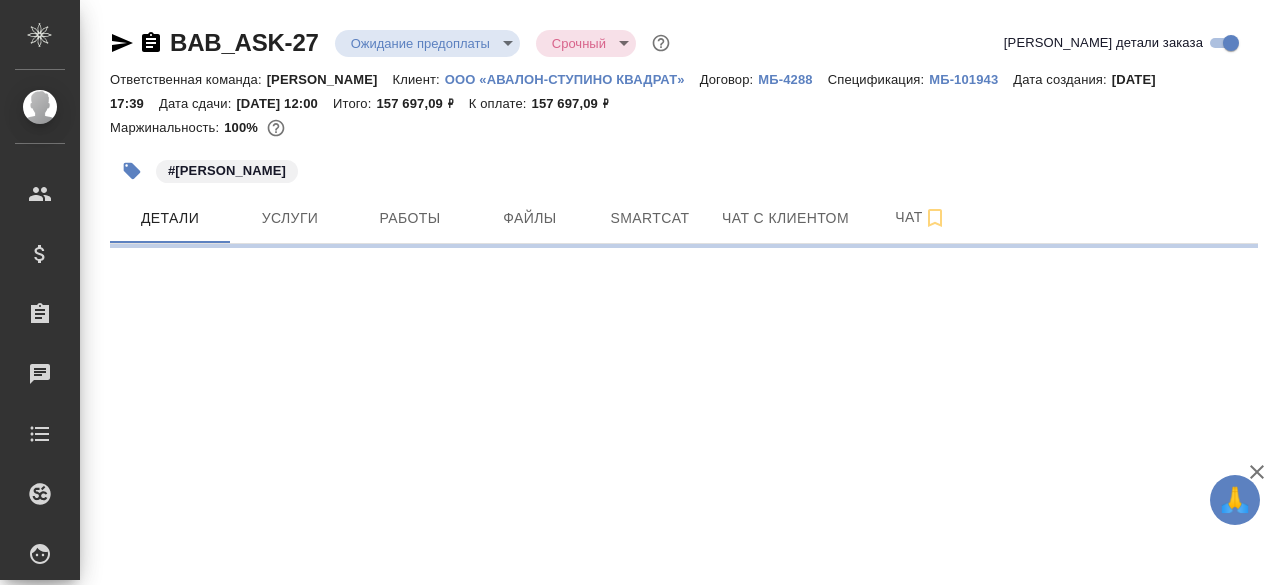 scroll, scrollTop: 0, scrollLeft: 0, axis: both 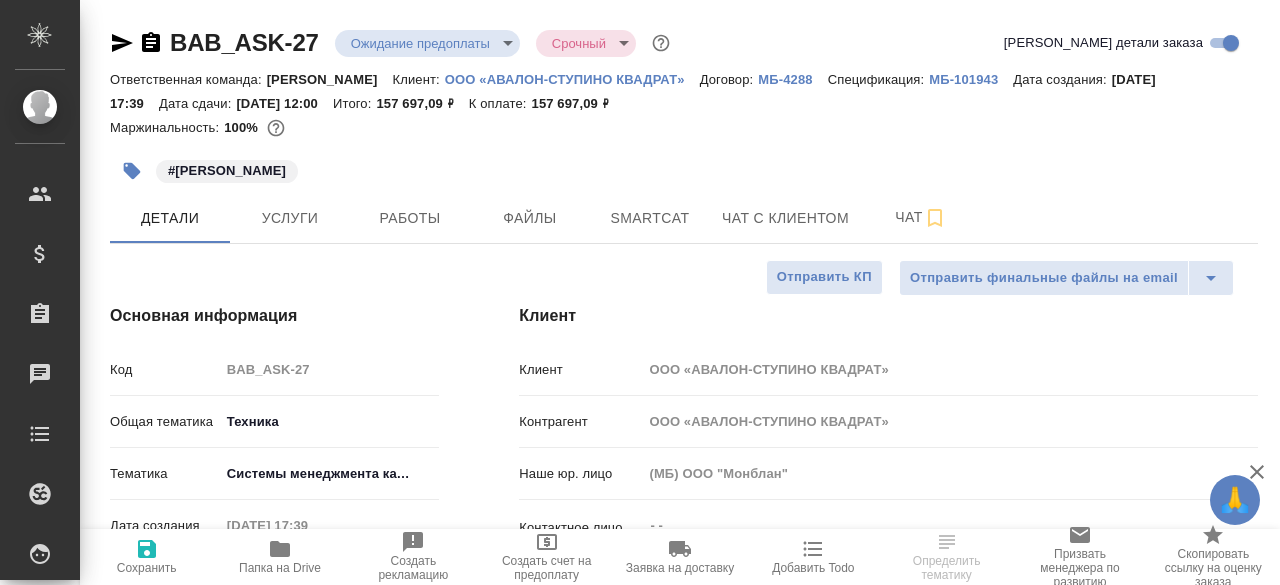 type on "x" 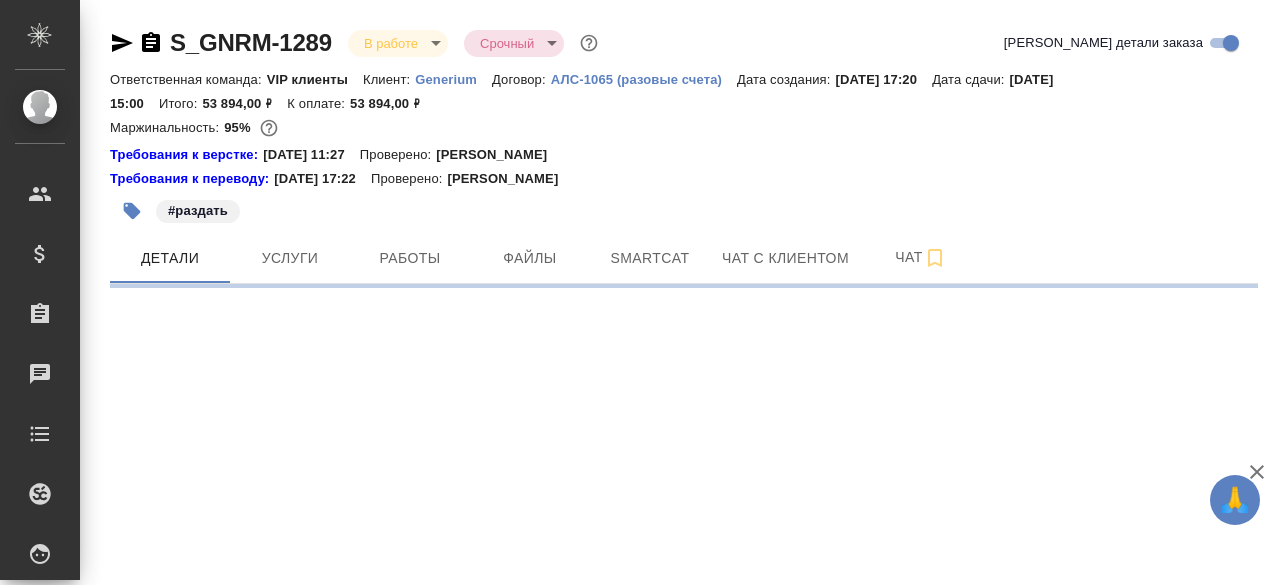 scroll, scrollTop: 0, scrollLeft: 0, axis: both 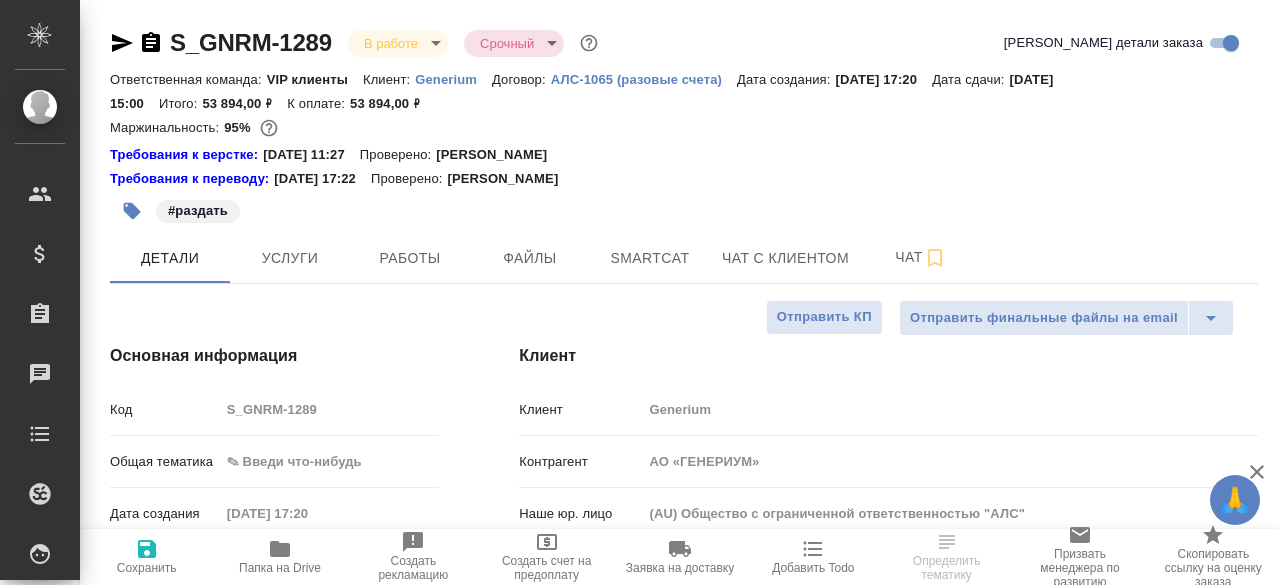 type on "x" 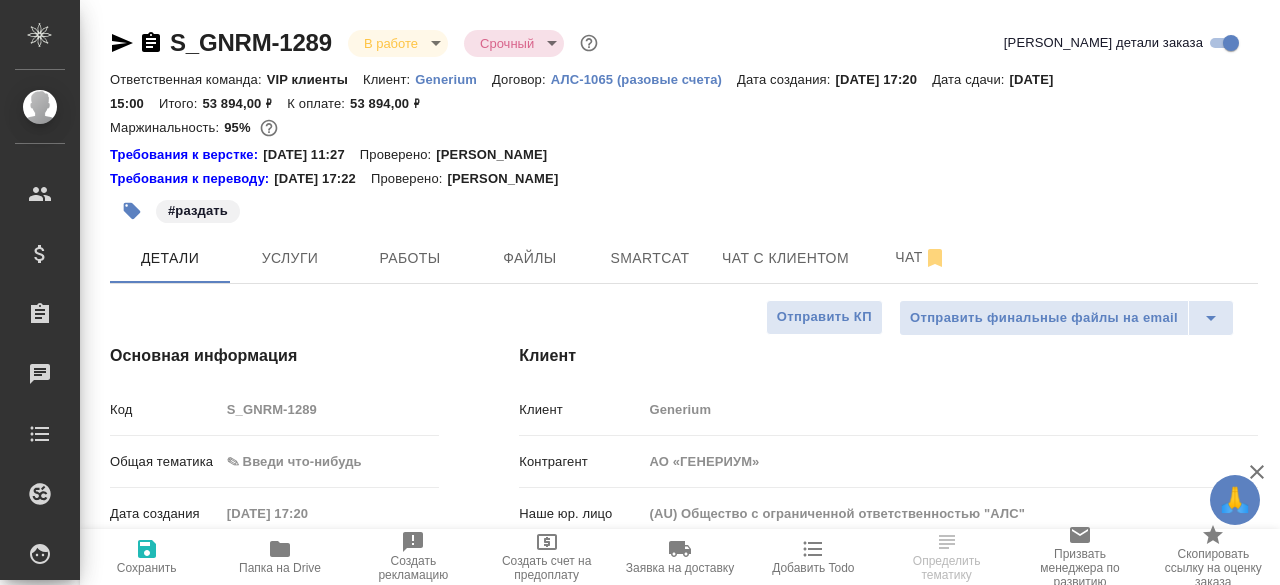 type on "x" 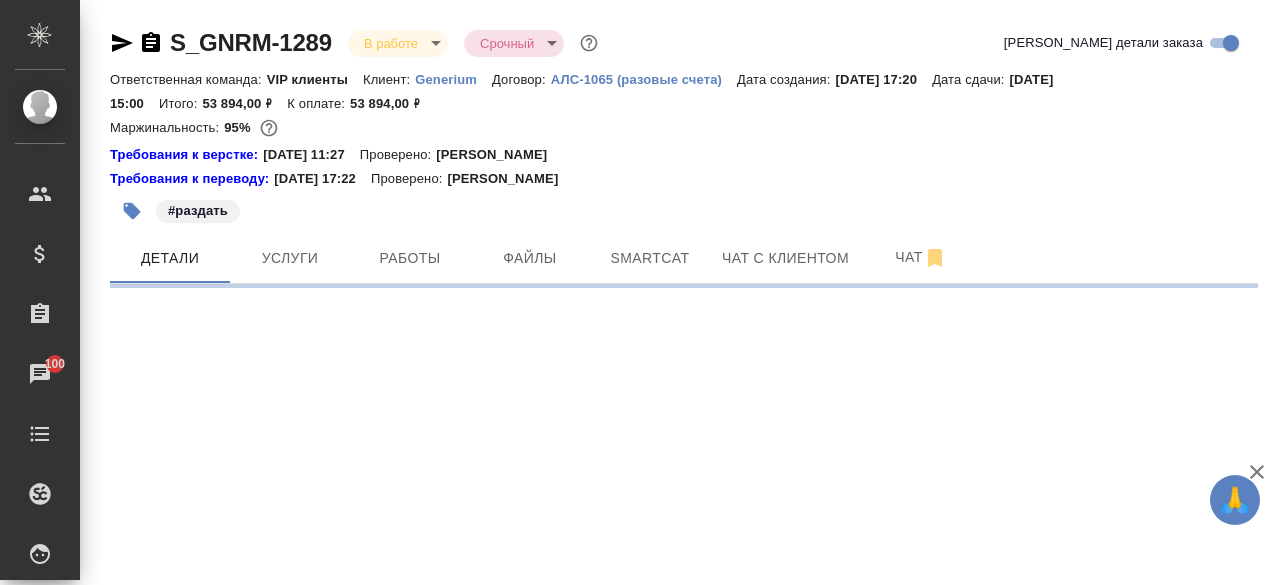 select on "RU" 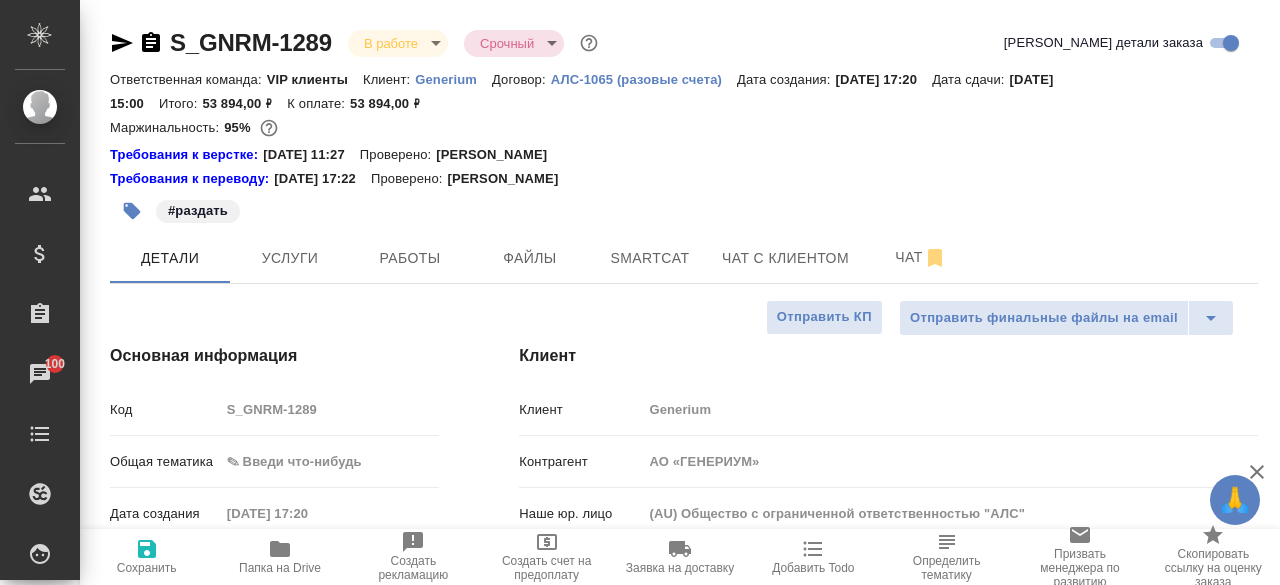type on "x" 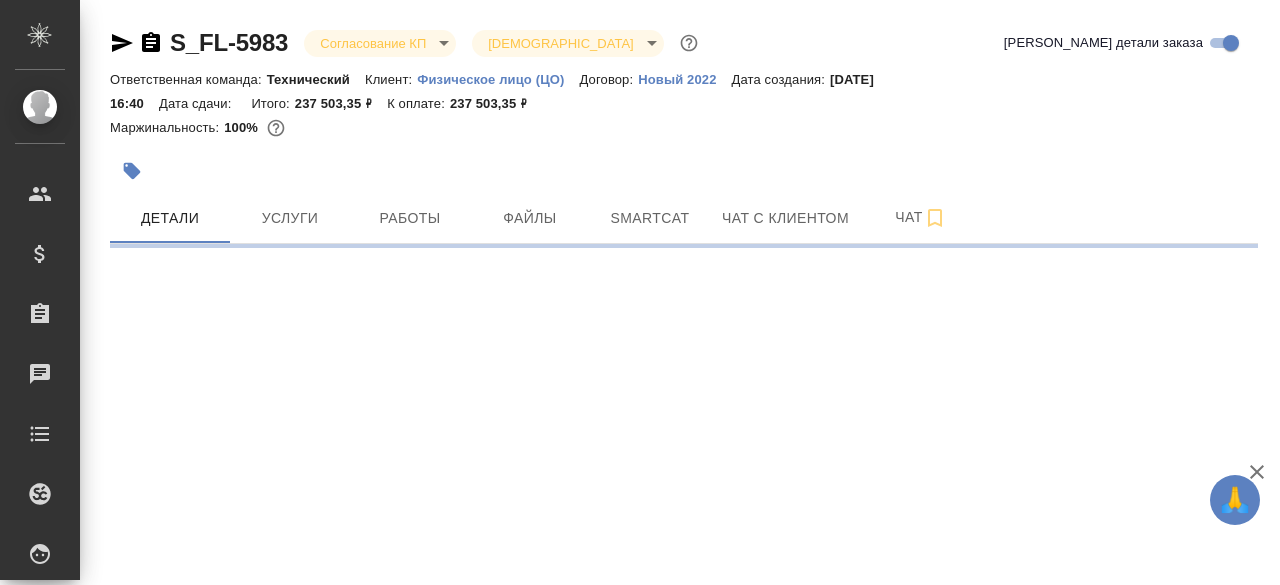 scroll, scrollTop: 0, scrollLeft: 0, axis: both 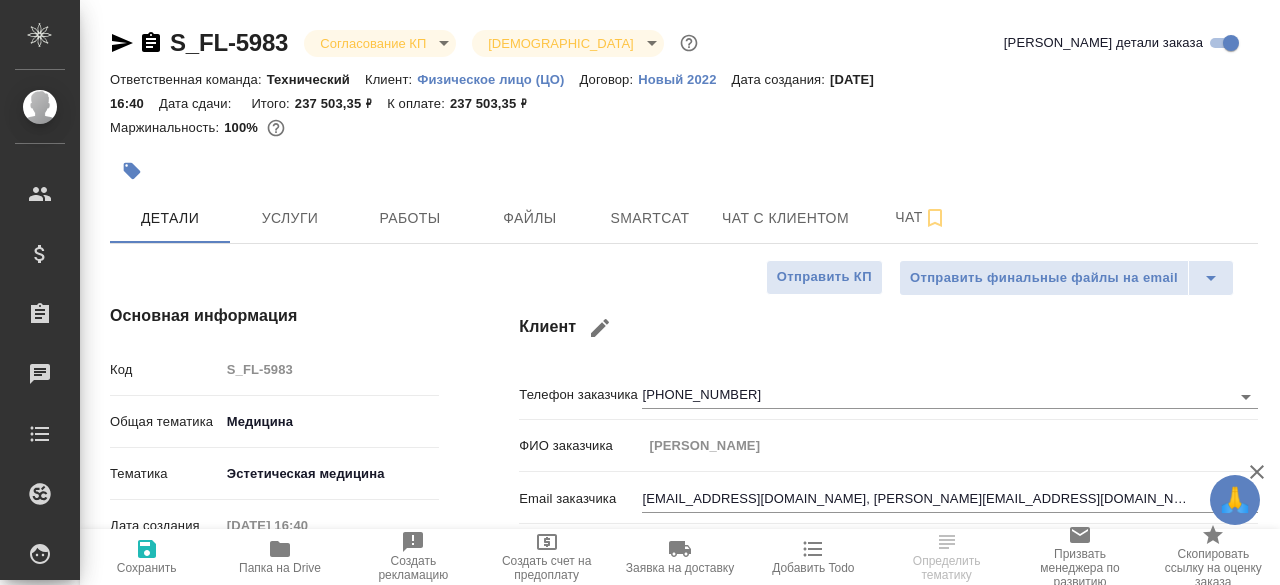 type on "x" 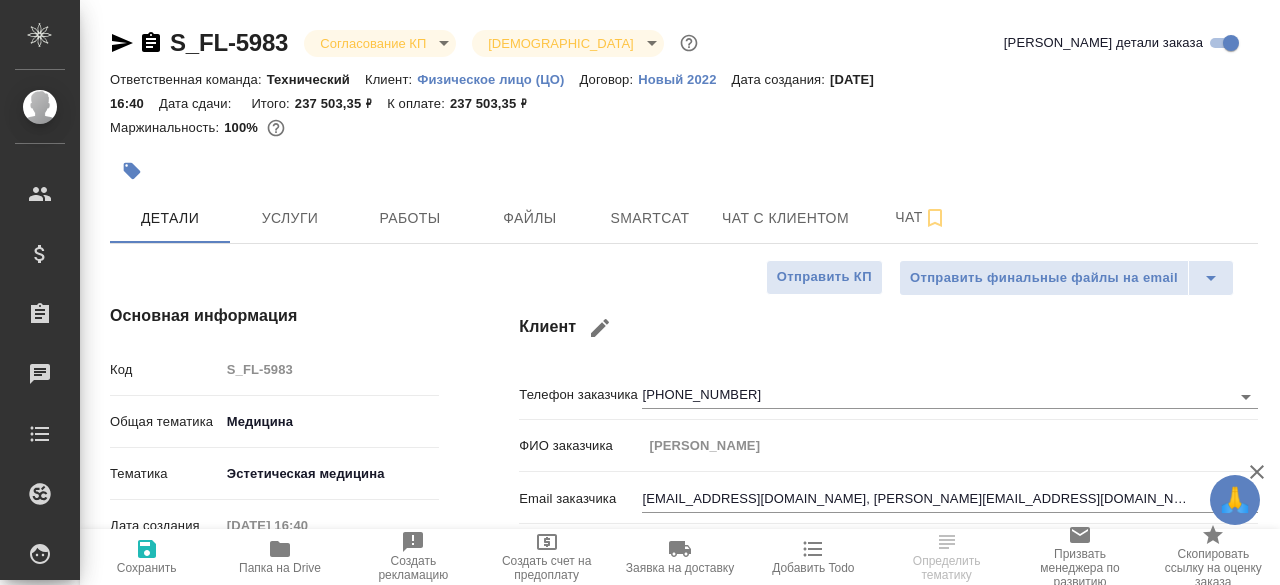 click on "Ответственная команда: Технический Клиент: Физическое лицо (ЦО) Договор: Новый 2022 Дата создания: [DATE] 16:40 Дата сдачи: Итого: 237 503,35 ₽ К оплате: 237 503,35 ₽" at bounding box center [684, 91] 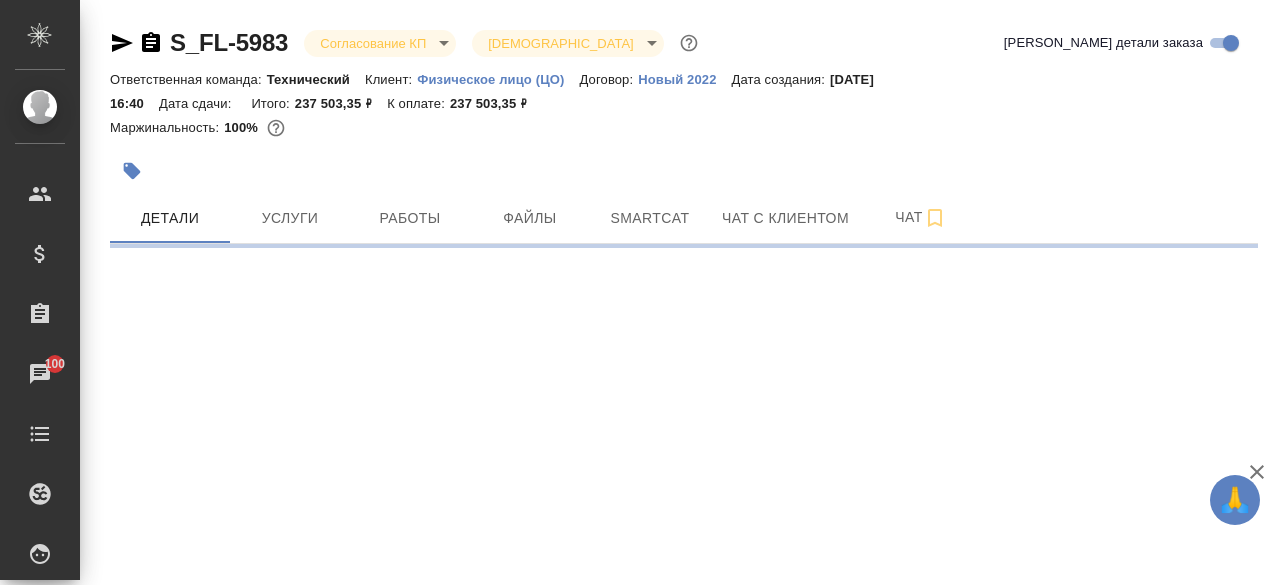 select on "RU" 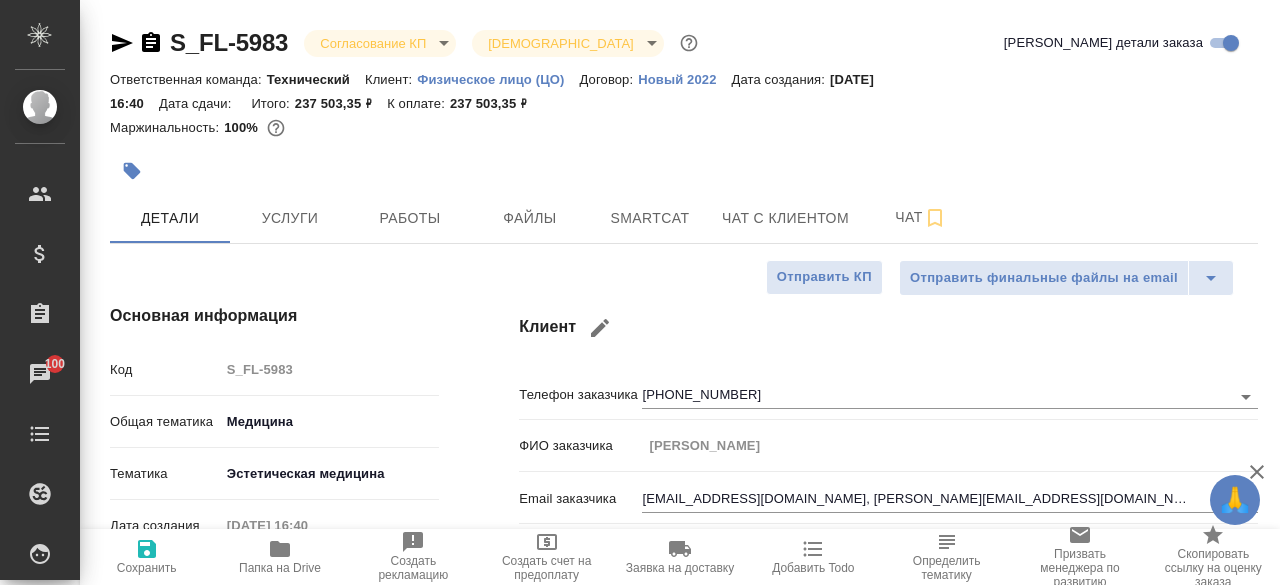 type on "x" 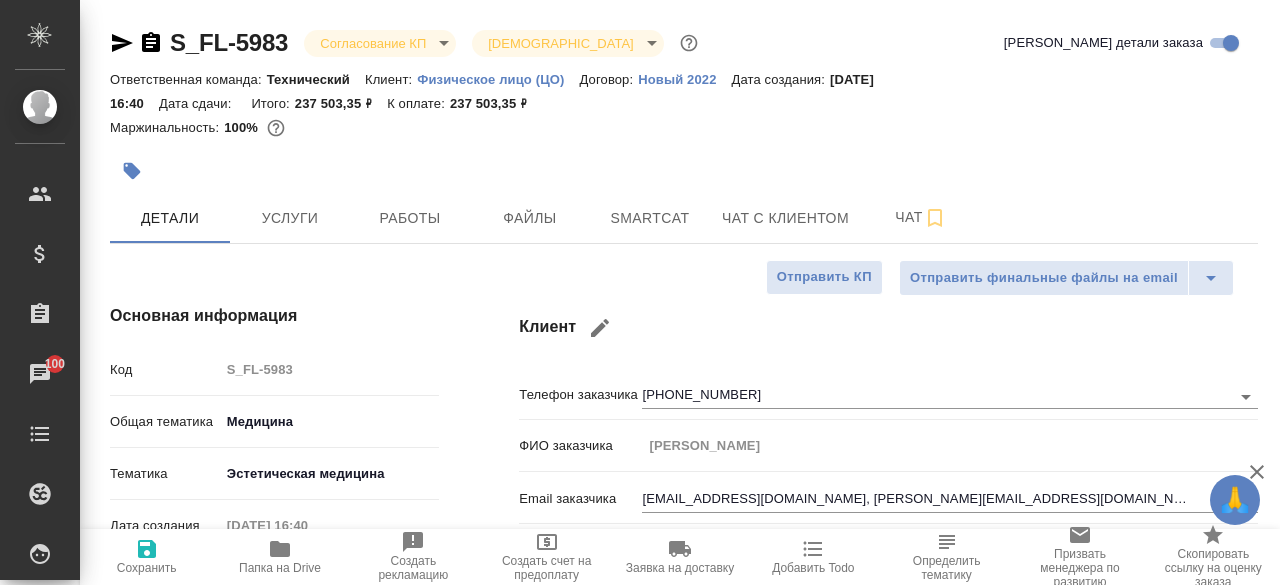 type on "x" 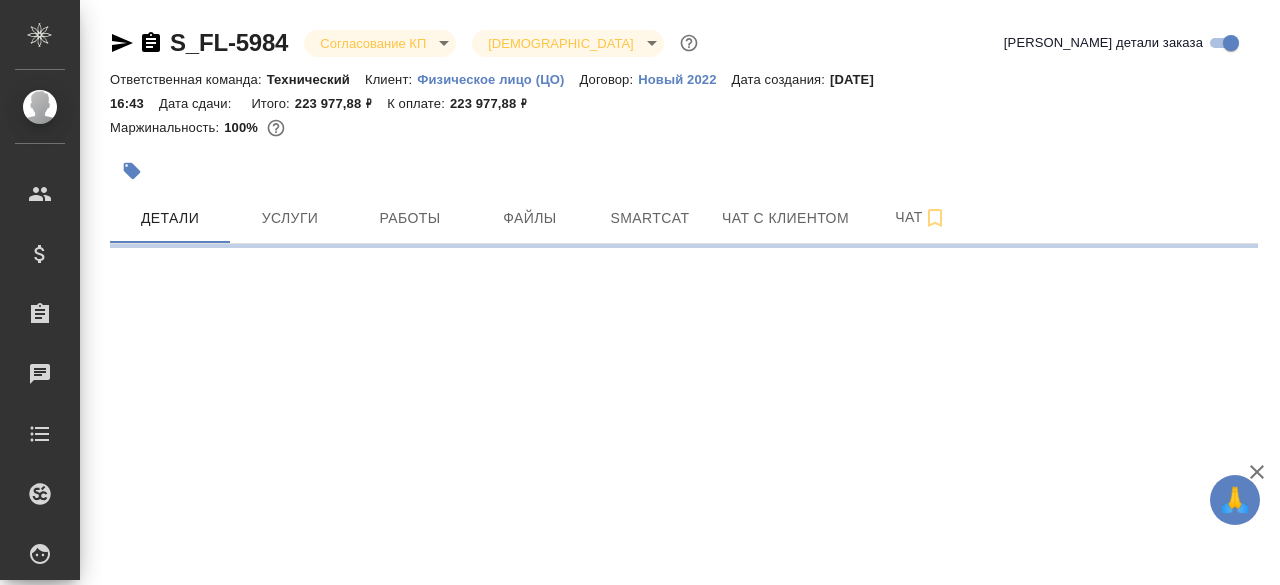 scroll, scrollTop: 0, scrollLeft: 0, axis: both 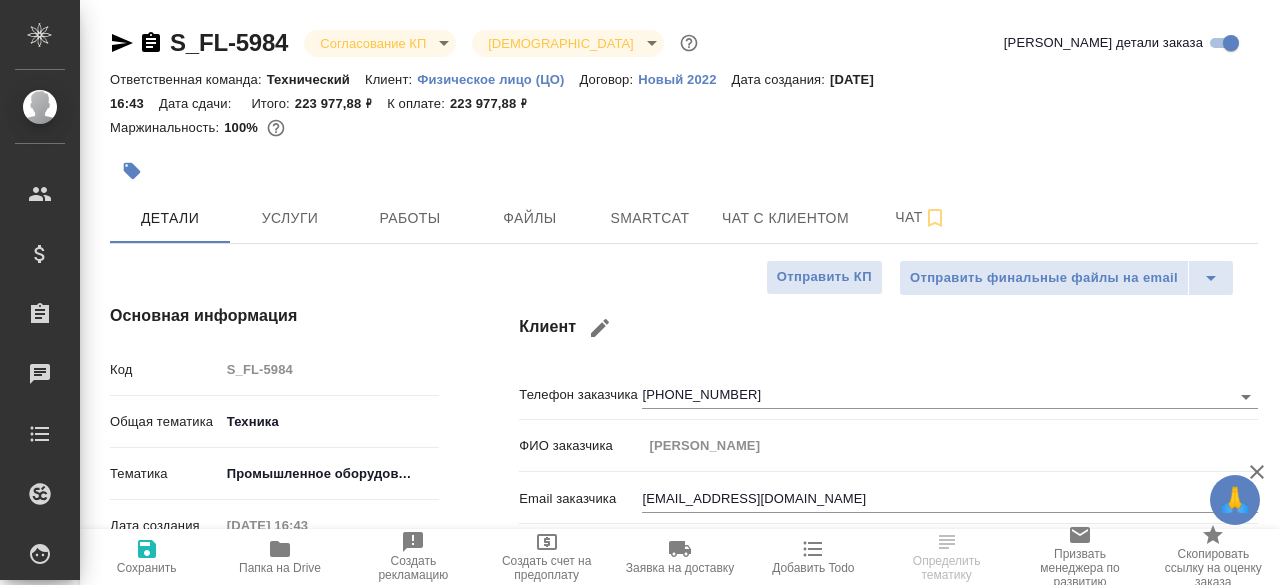 click at bounding box center (684, 147) 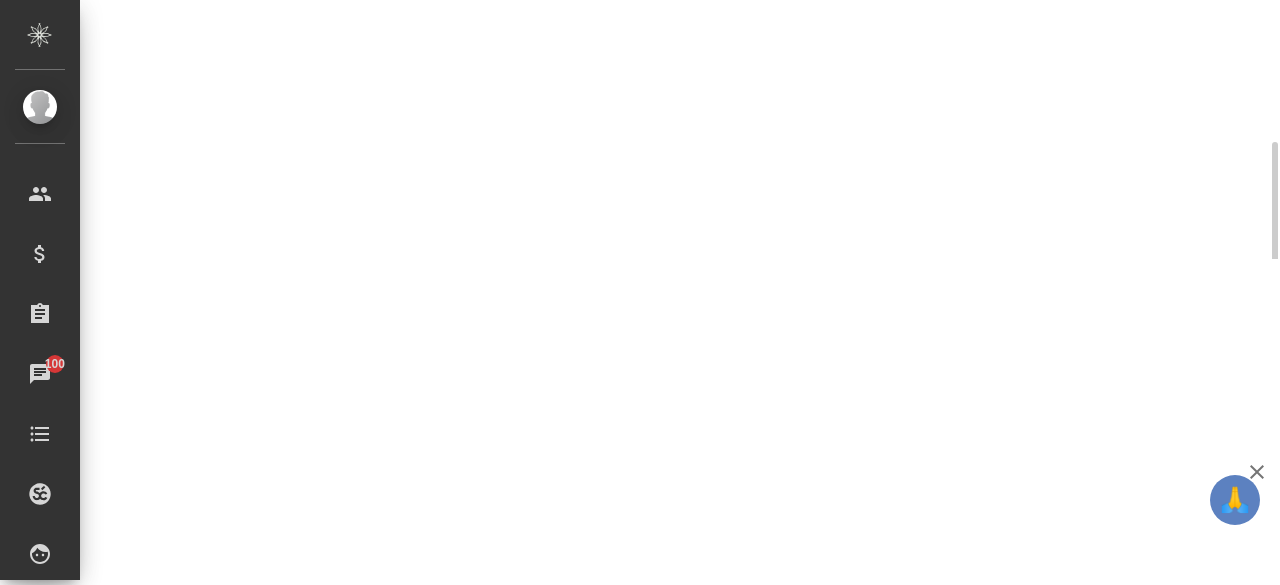 scroll, scrollTop: 480, scrollLeft: 0, axis: vertical 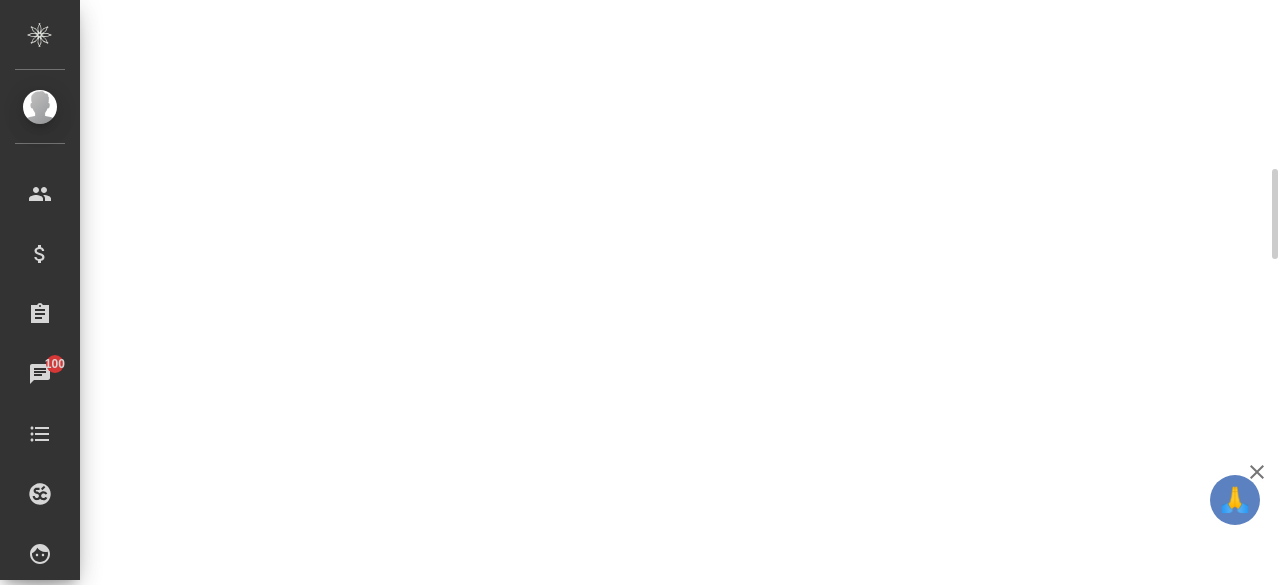 select on "RU" 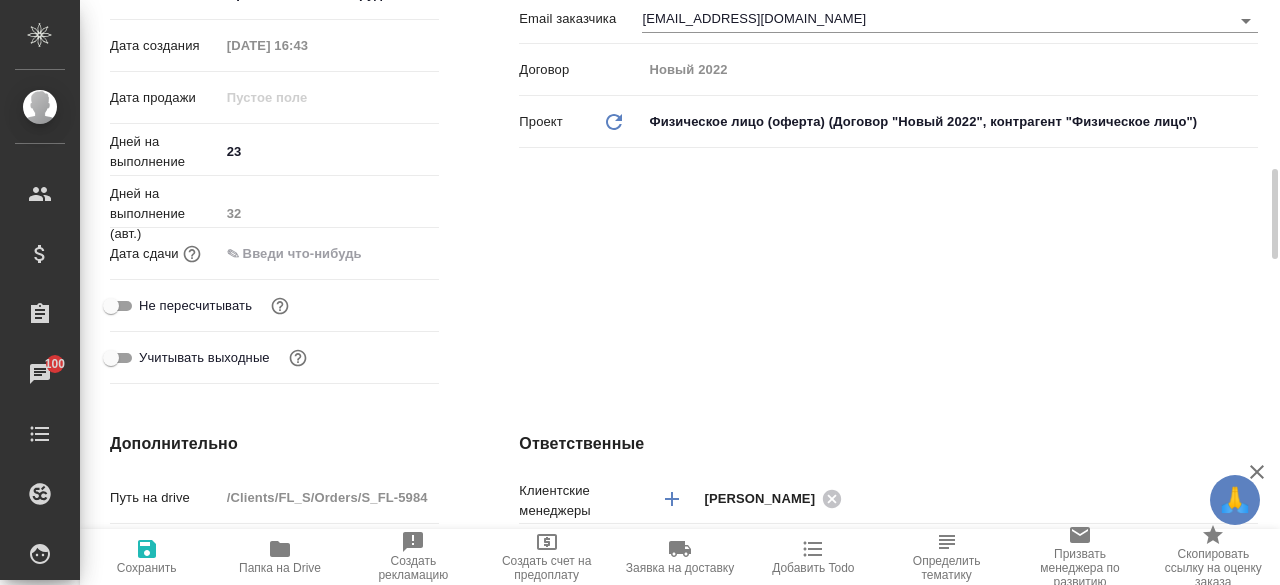 type on "x" 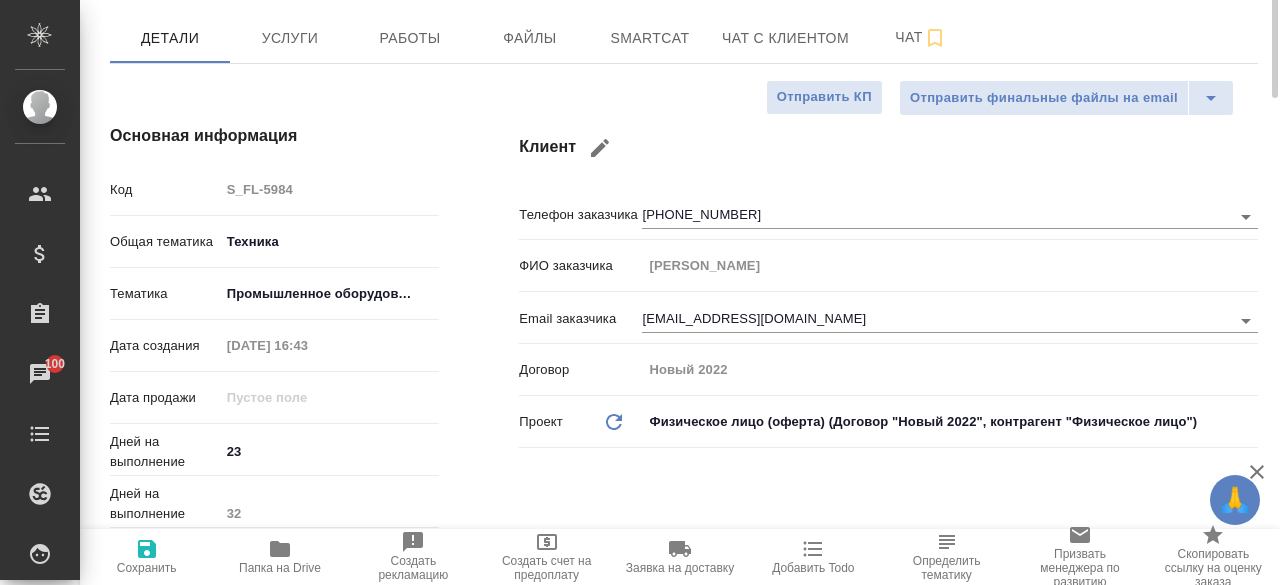 scroll, scrollTop: 0, scrollLeft: 0, axis: both 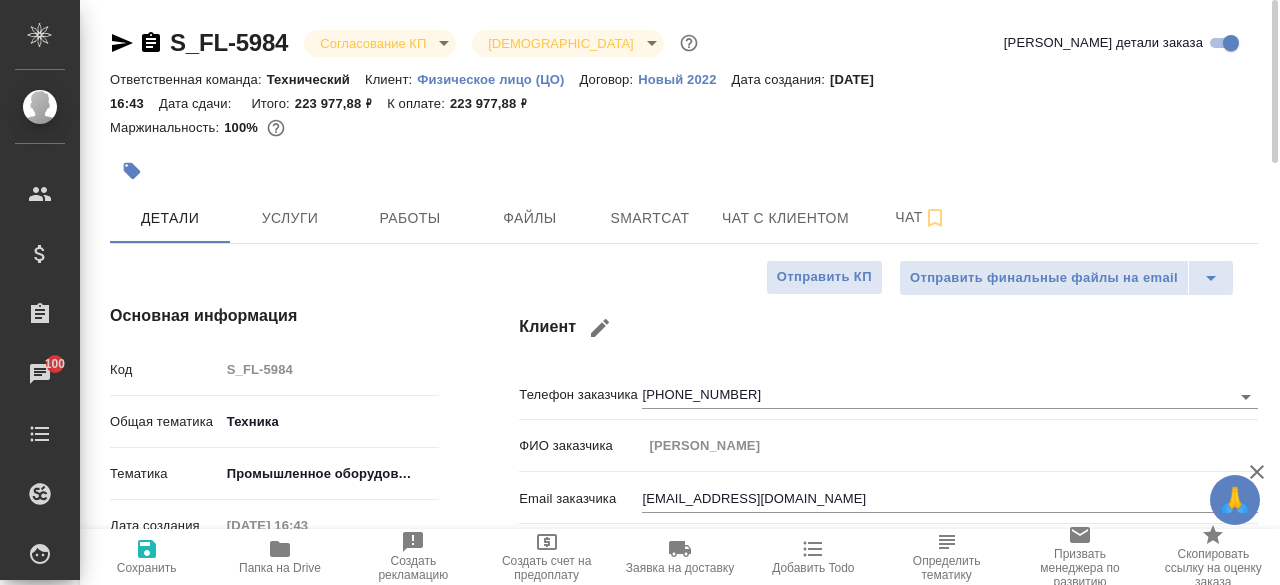 click on "S_FL-5984" at bounding box center (229, 42) 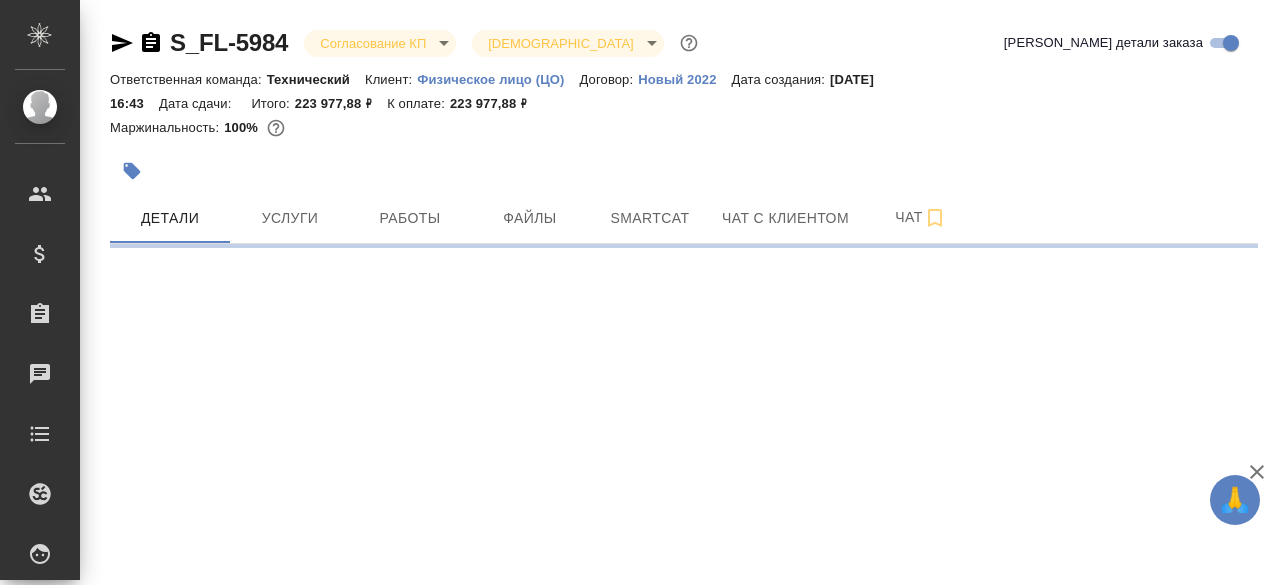 scroll, scrollTop: 0, scrollLeft: 0, axis: both 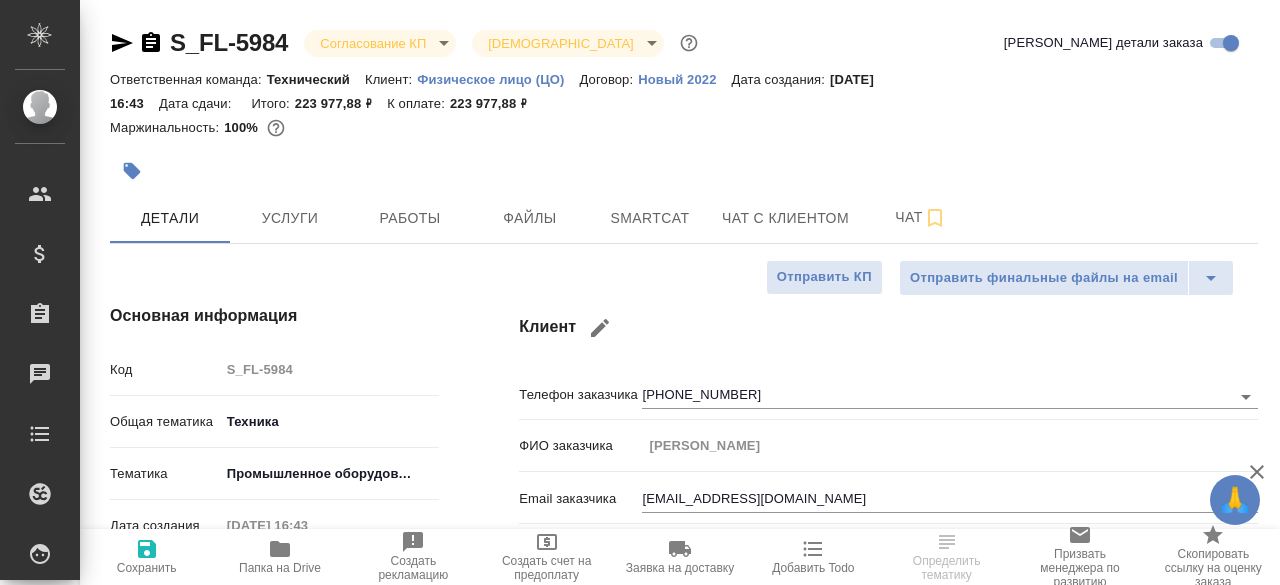 type on "x" 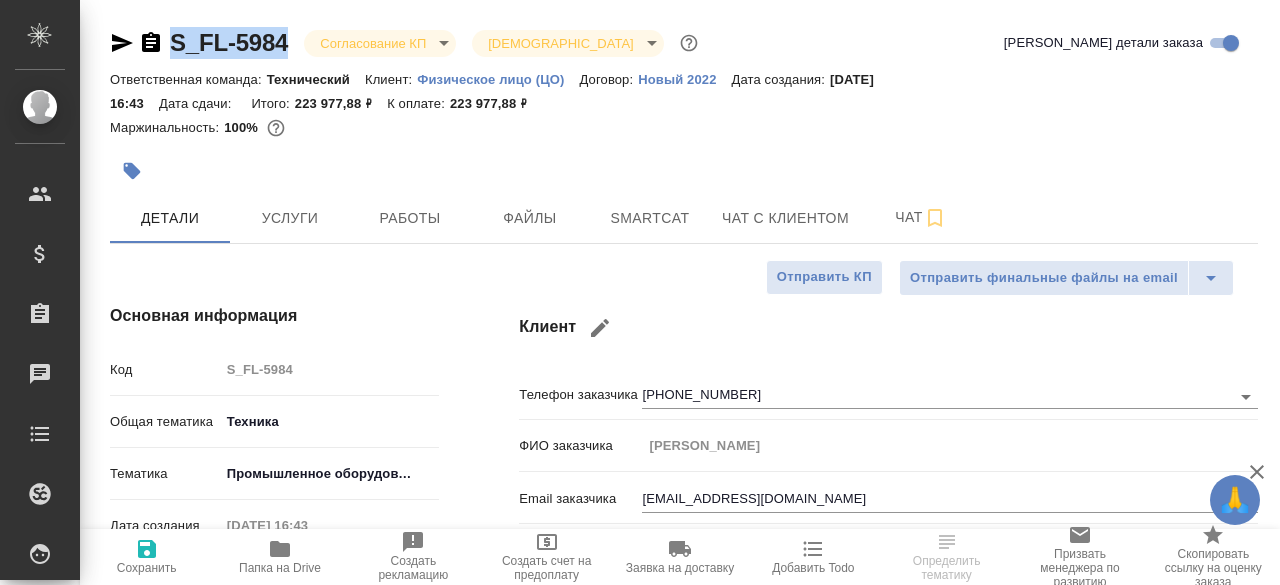 drag, startPoint x: 300, startPoint y: 37, endPoint x: 163, endPoint y: 32, distance: 137.09122 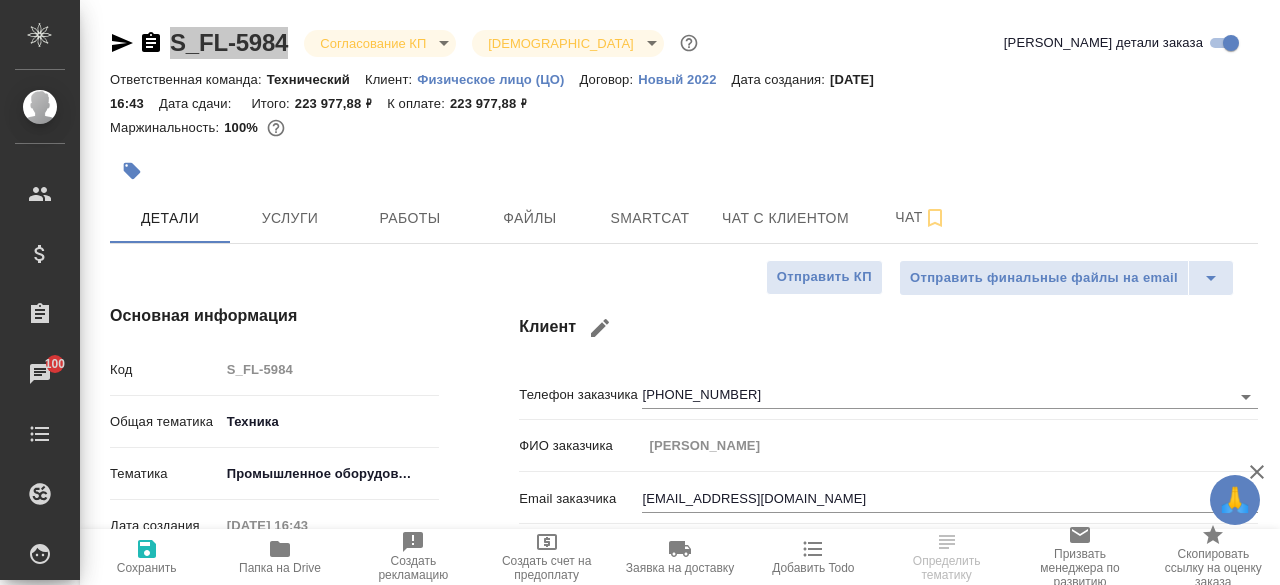 type on "x" 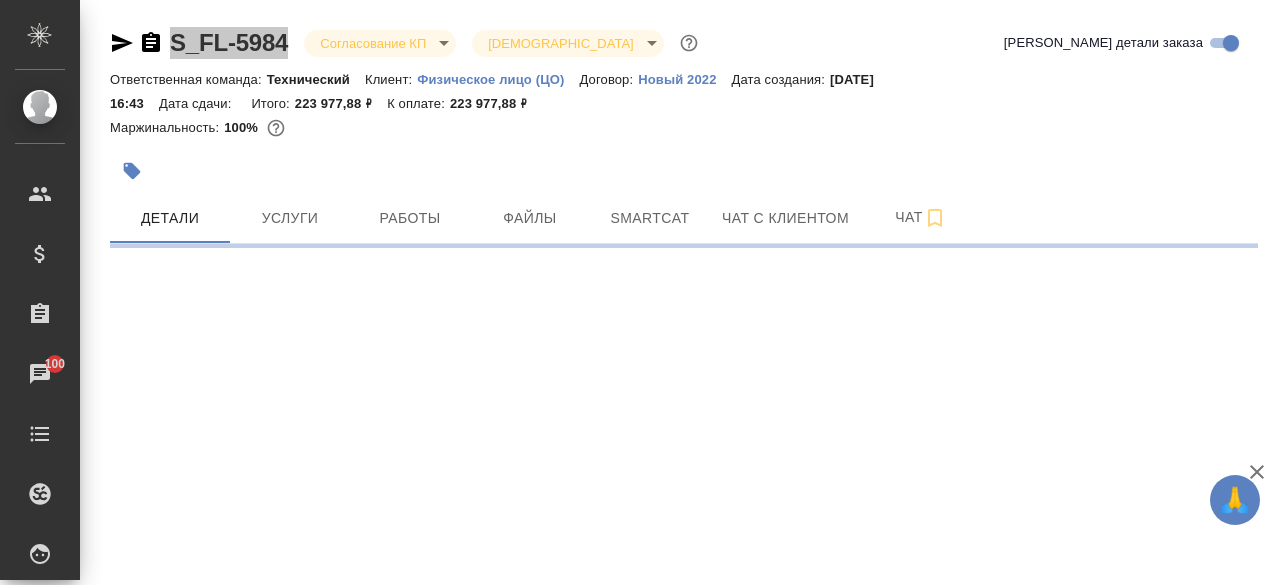 select on "RU" 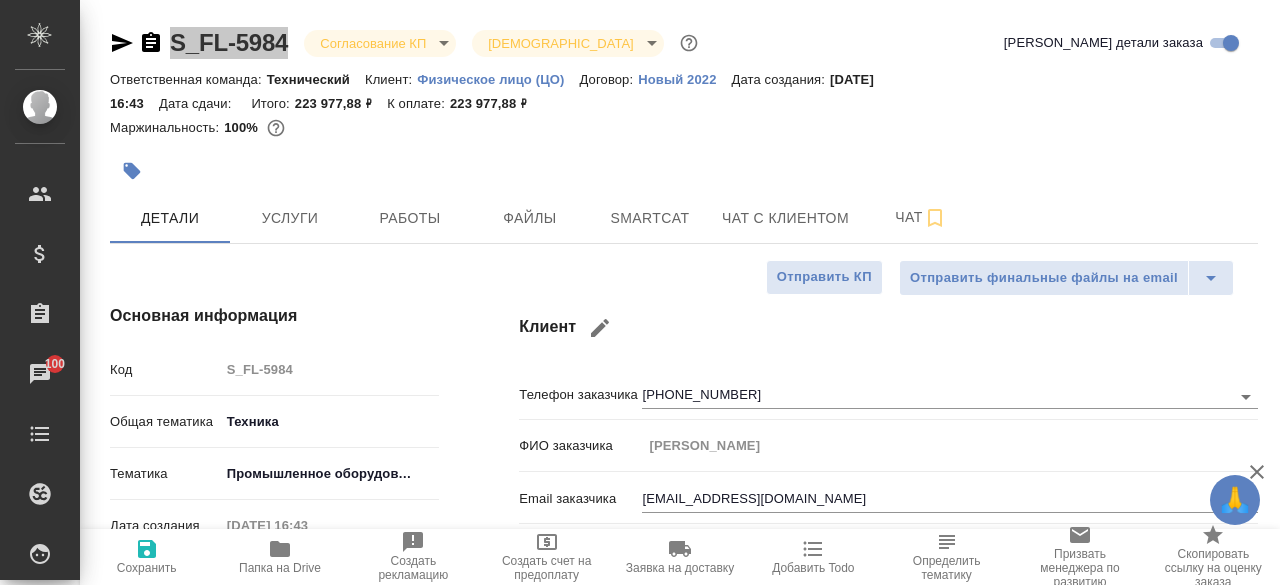 type on "x" 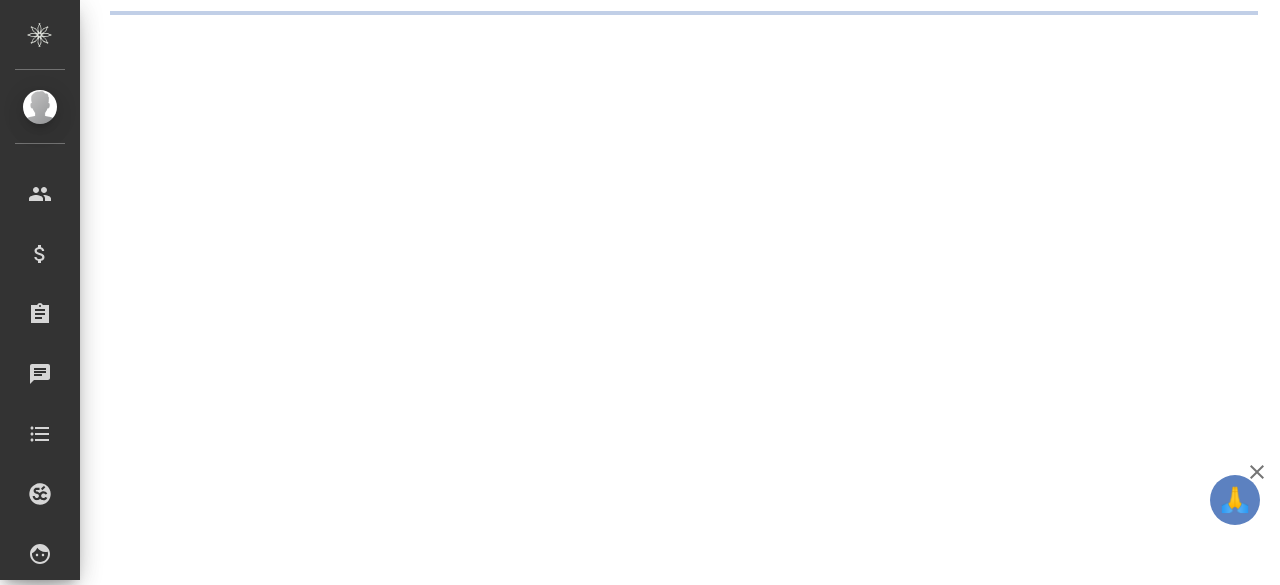 scroll, scrollTop: 0, scrollLeft: 0, axis: both 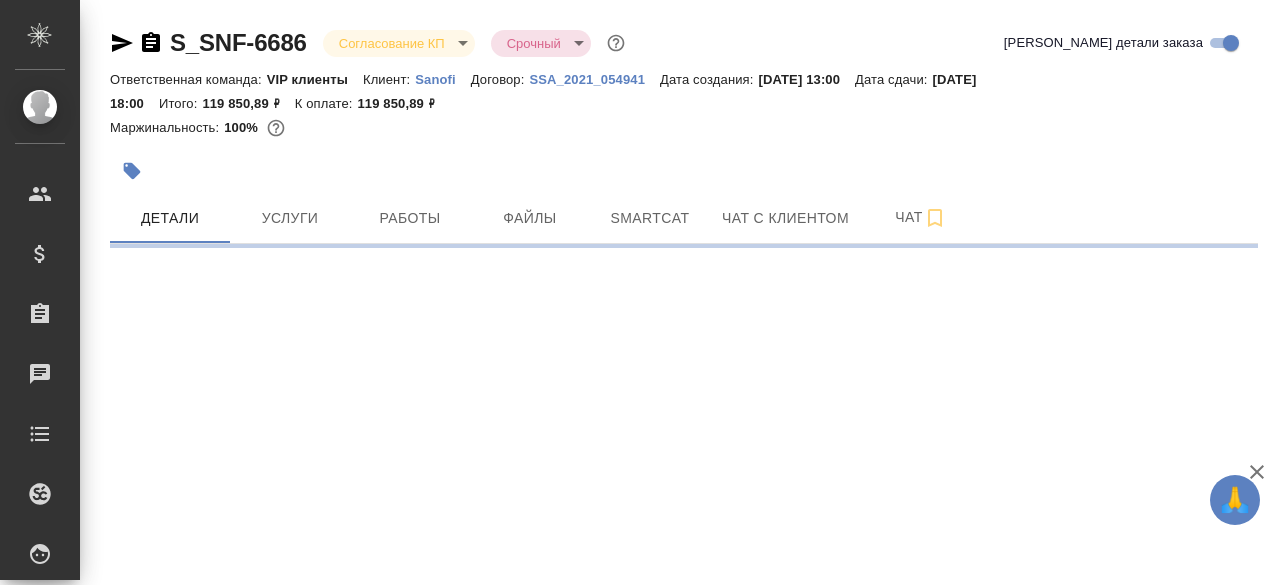 select on "RU" 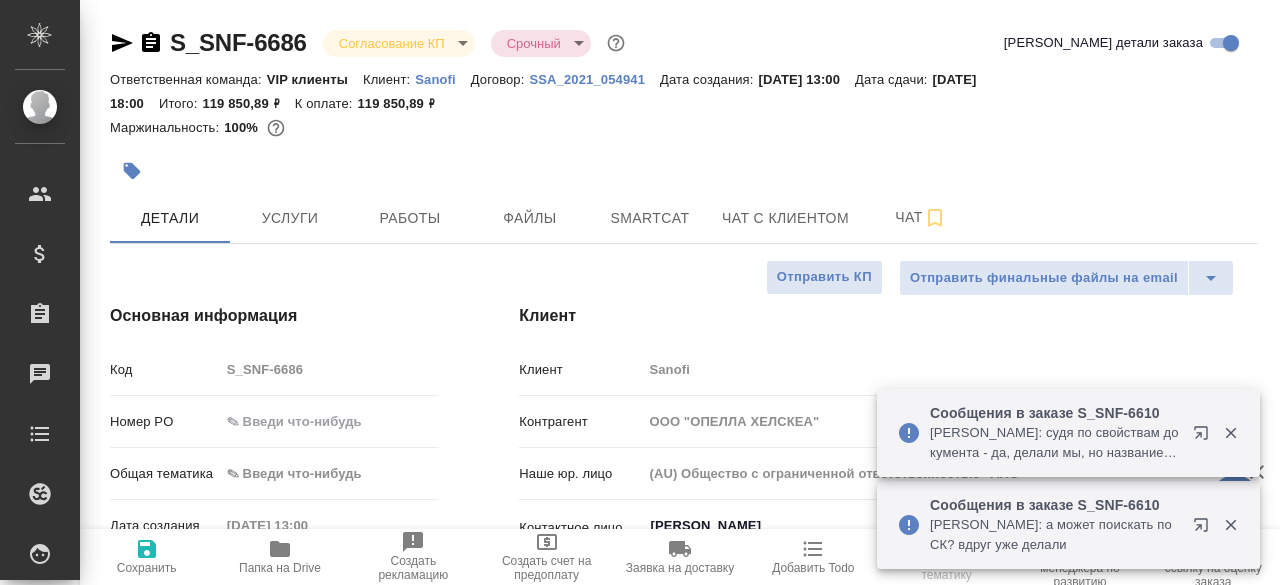 type on "x" 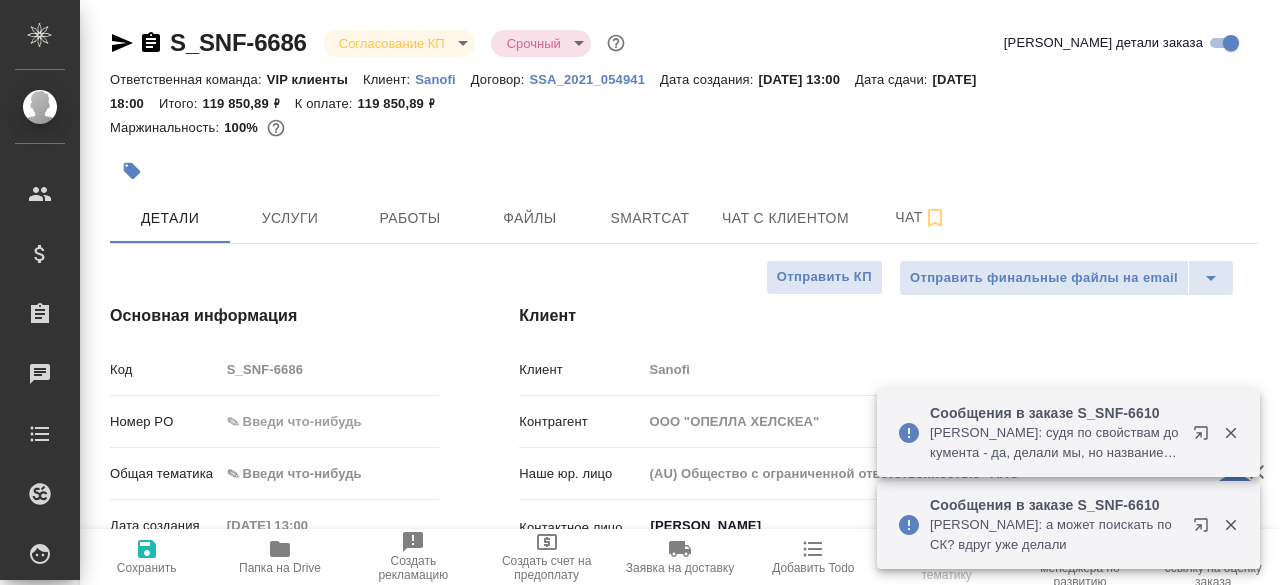 type on "x" 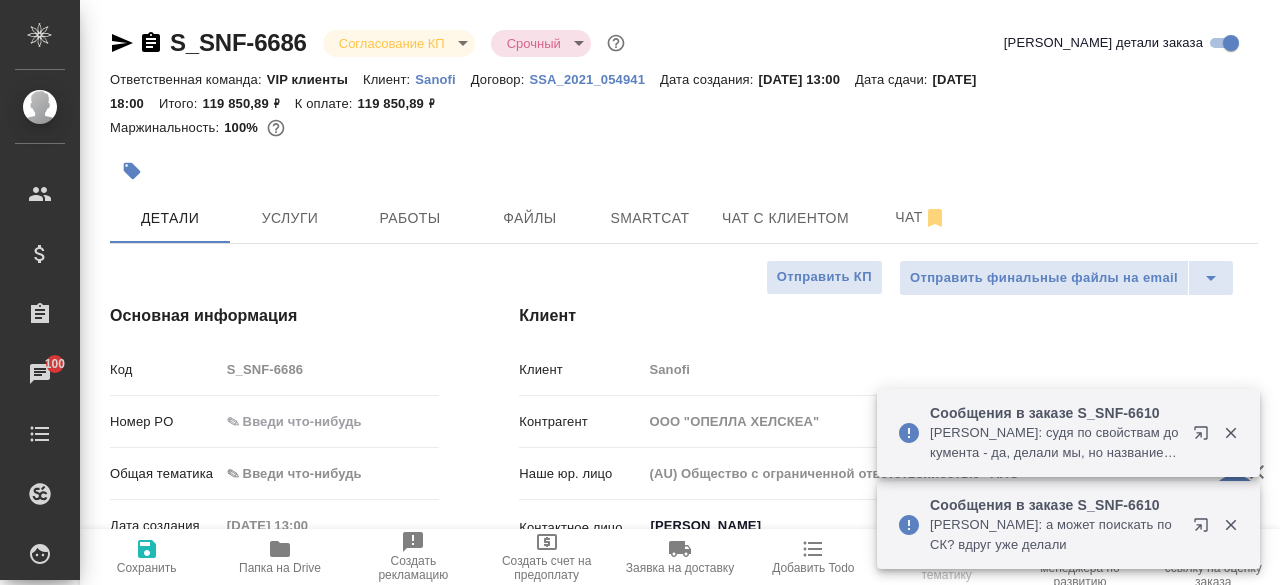 type on "x" 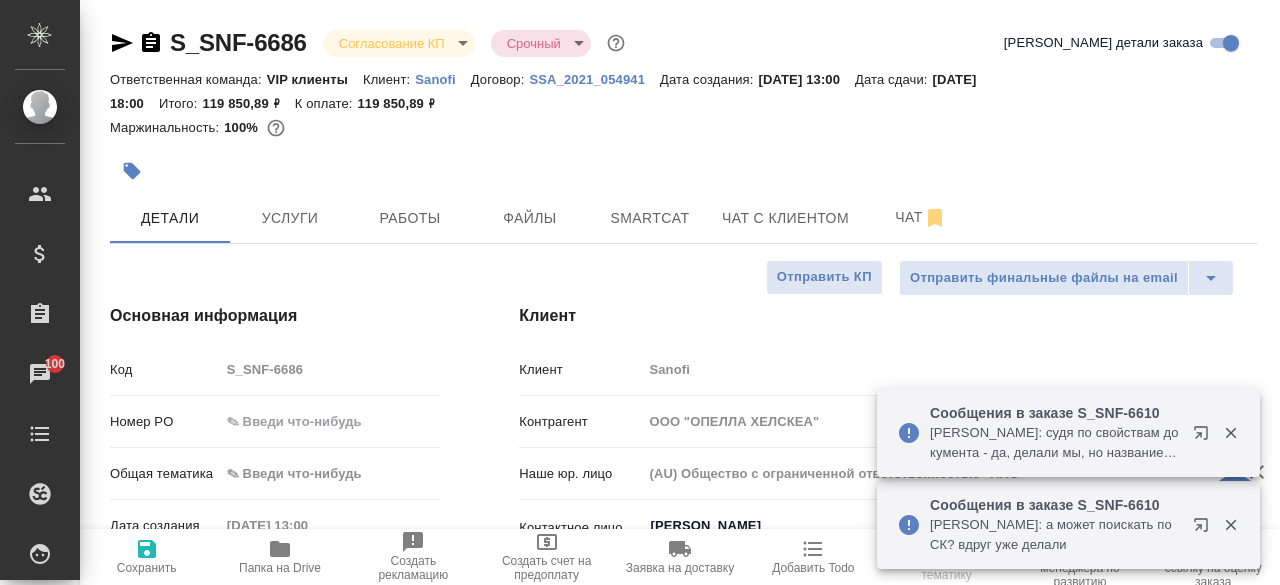 type on "x" 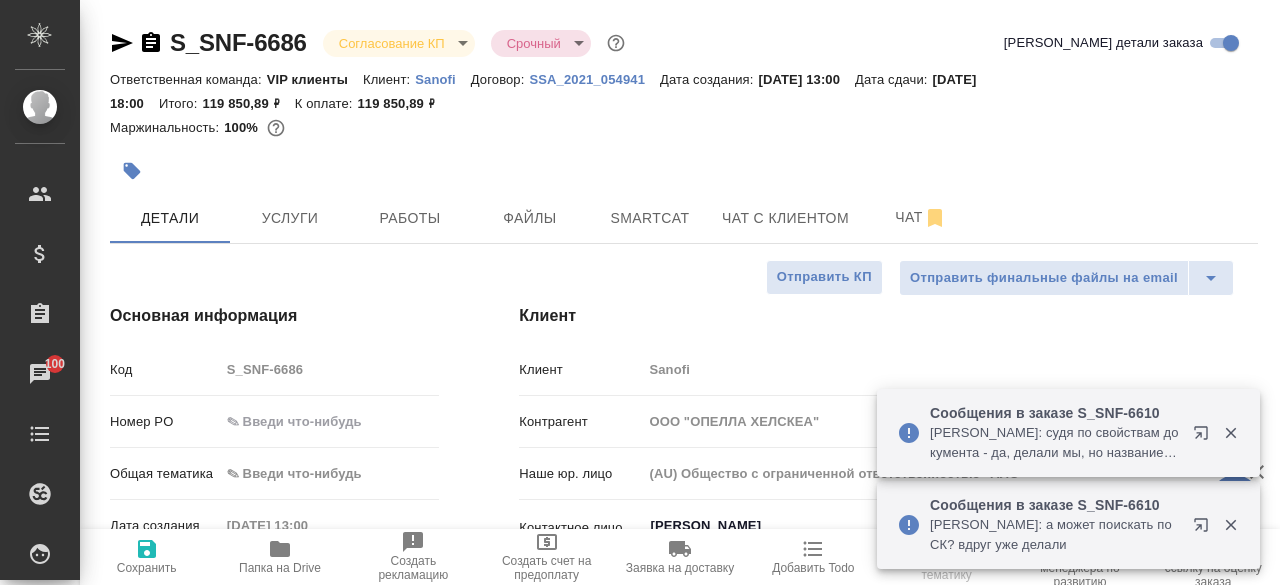 select on "RU" 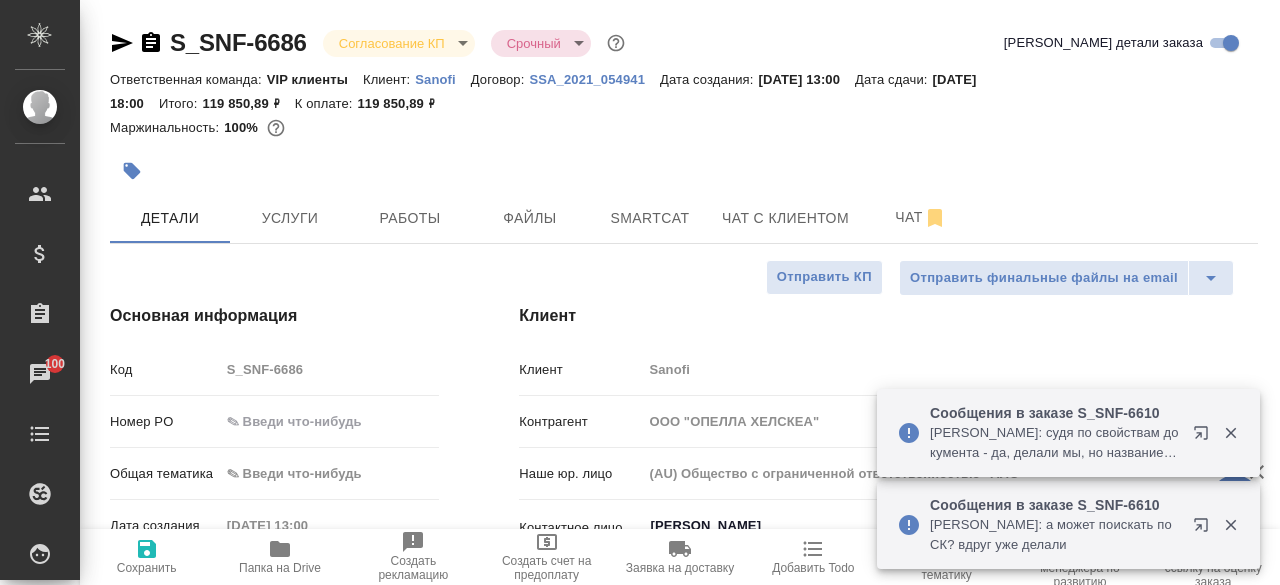 type on "x" 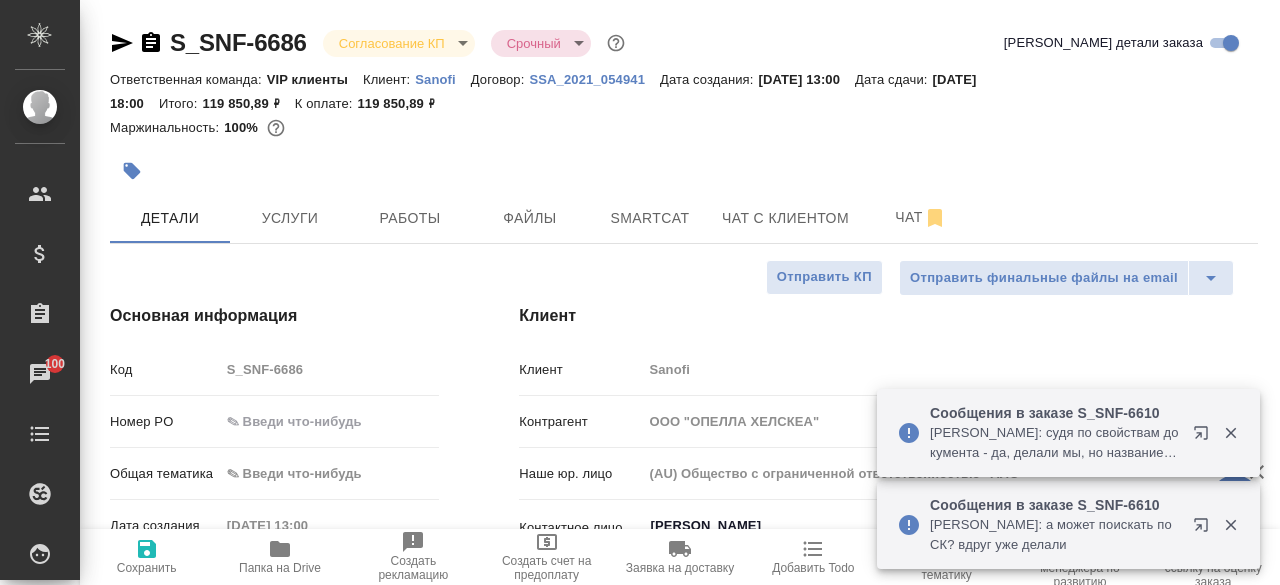 type on "x" 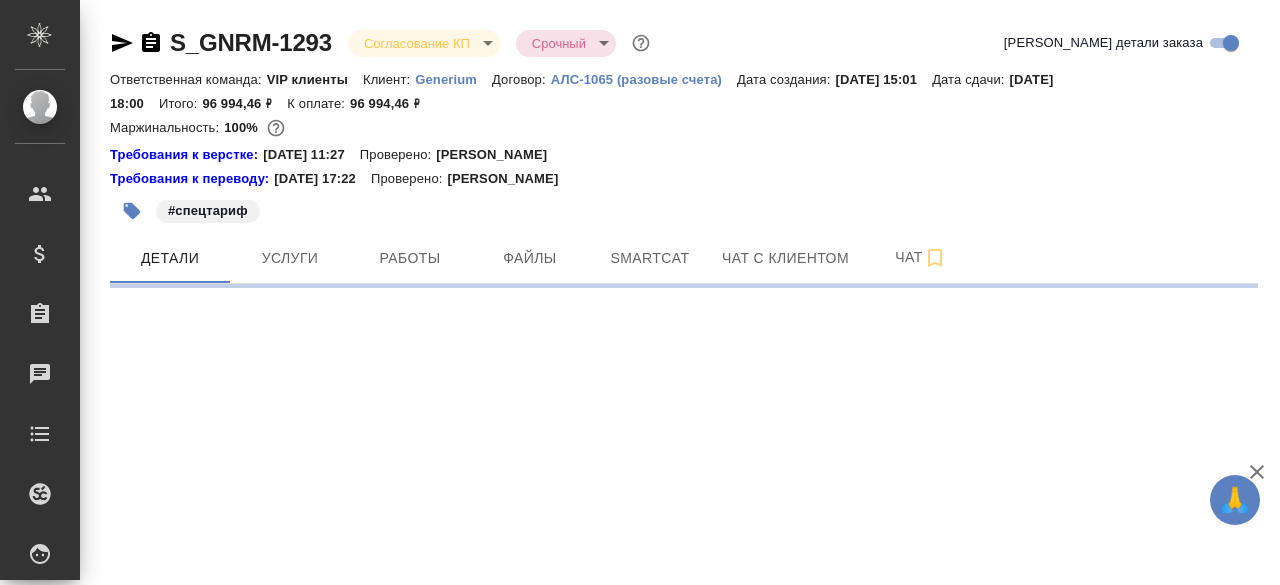scroll, scrollTop: 0, scrollLeft: 0, axis: both 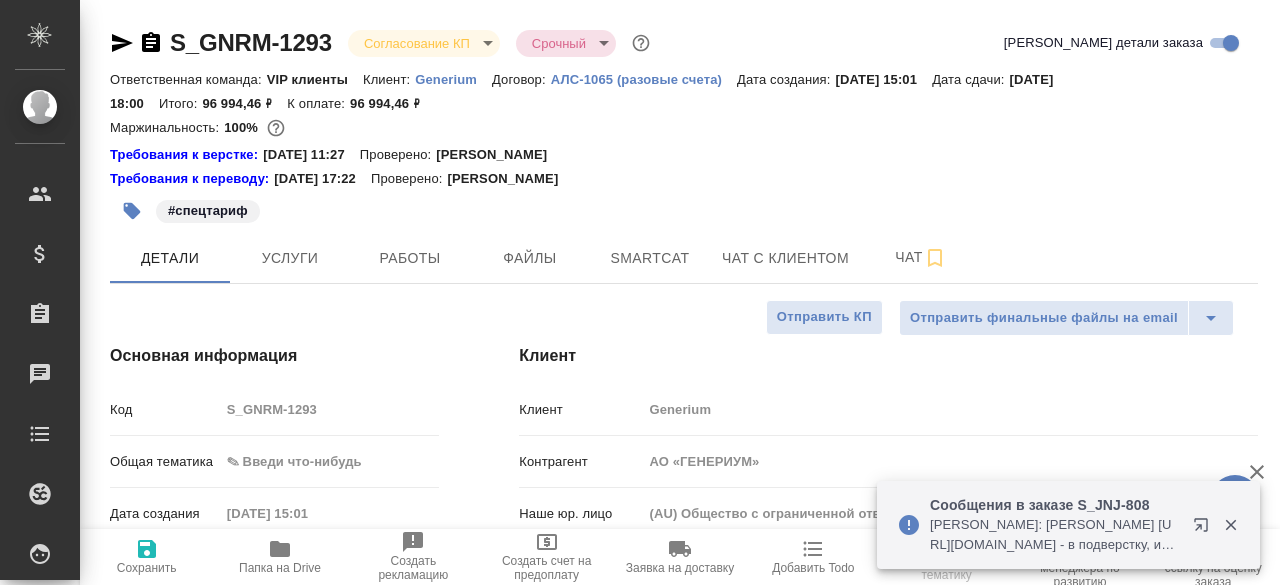type on "x" 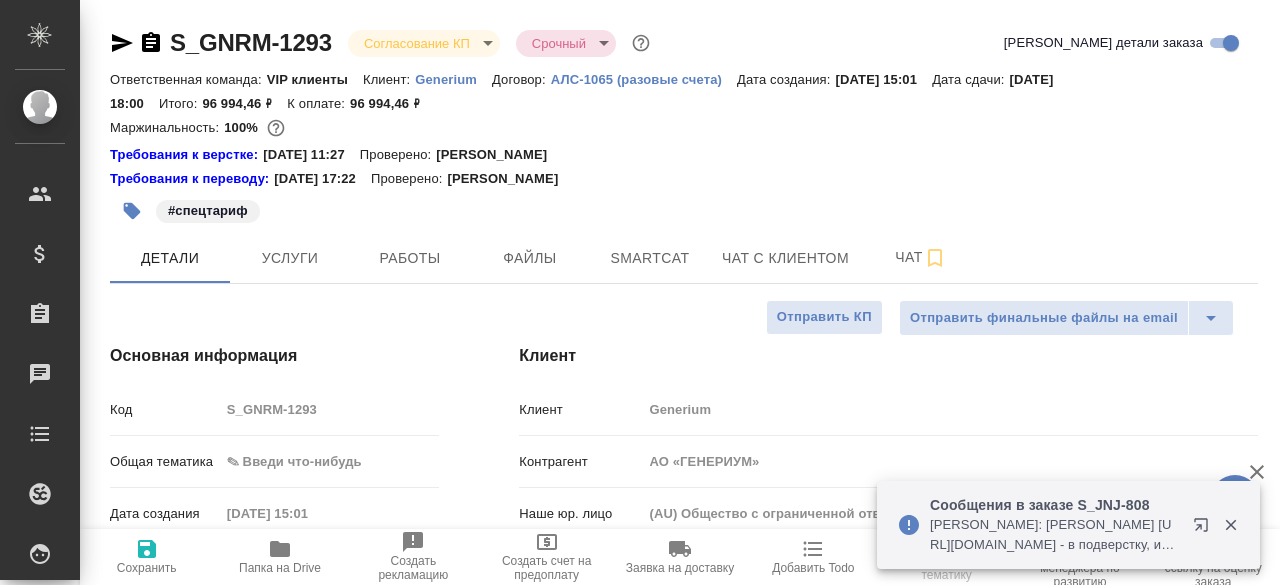type on "x" 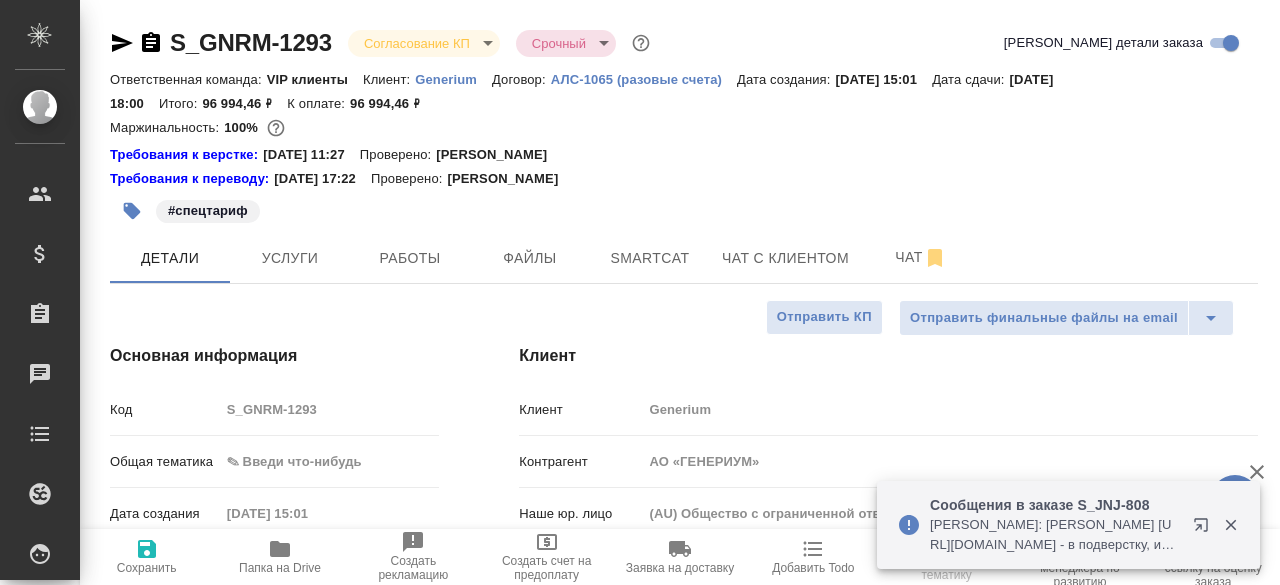 click on "Маржинальность: 100%" at bounding box center (684, 128) 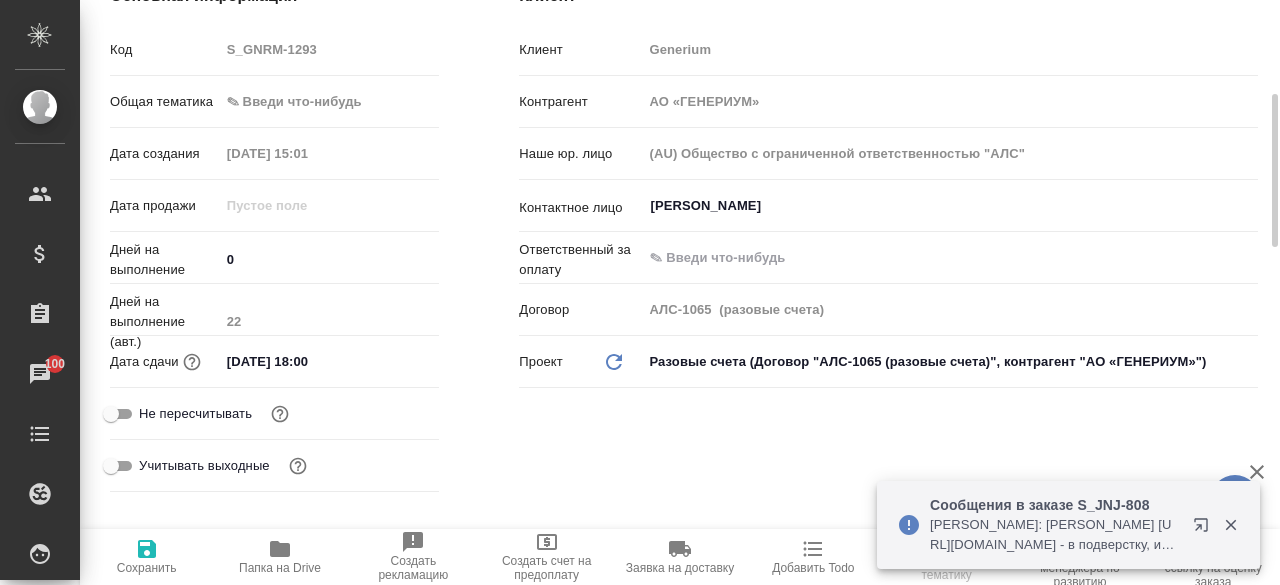 scroll, scrollTop: 390, scrollLeft: 0, axis: vertical 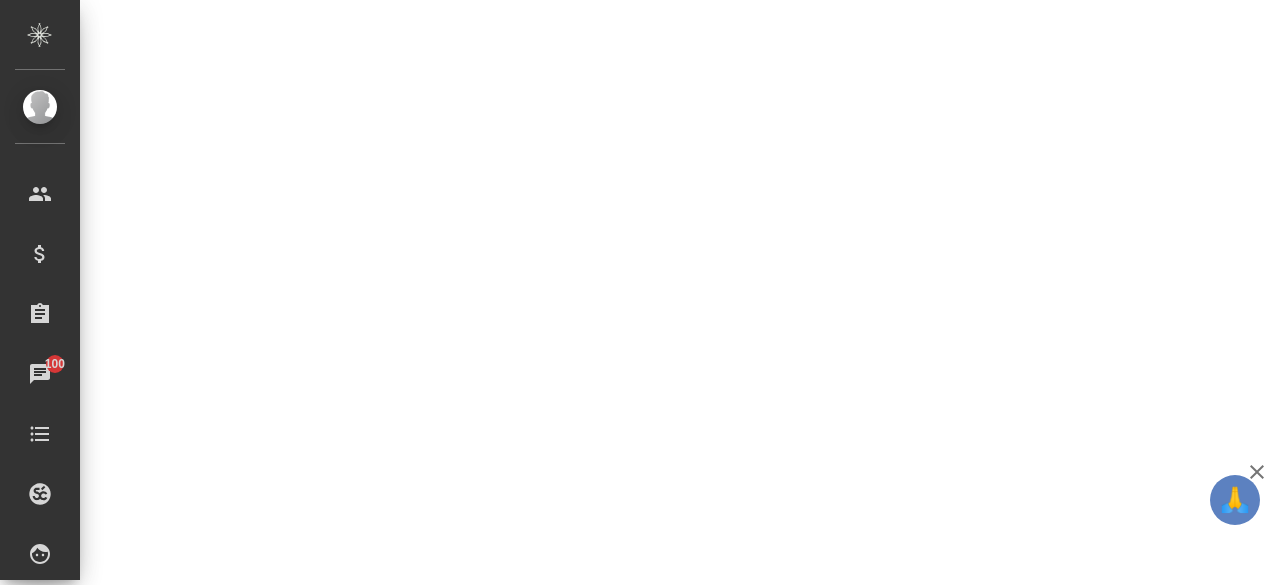 select on "RU" 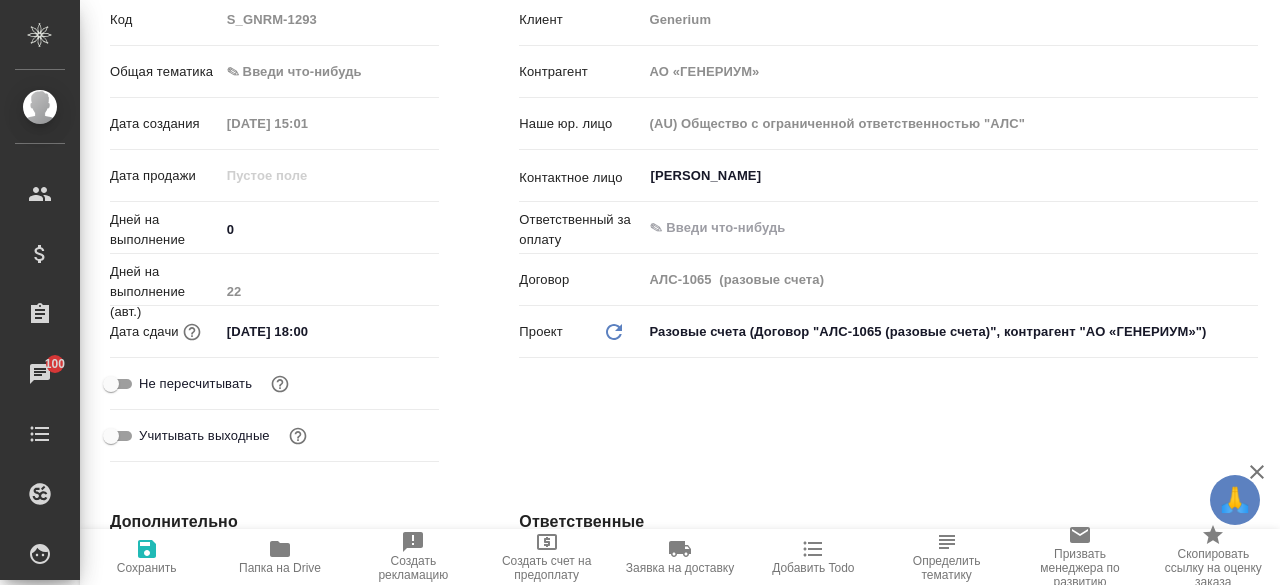 type on "x" 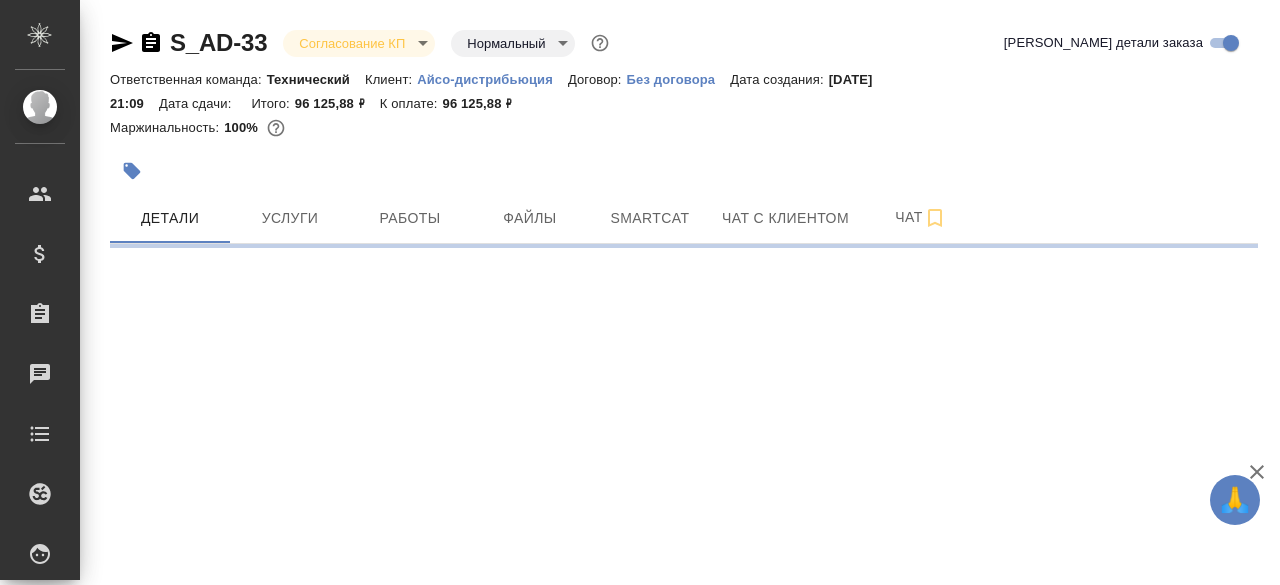 scroll, scrollTop: 0, scrollLeft: 0, axis: both 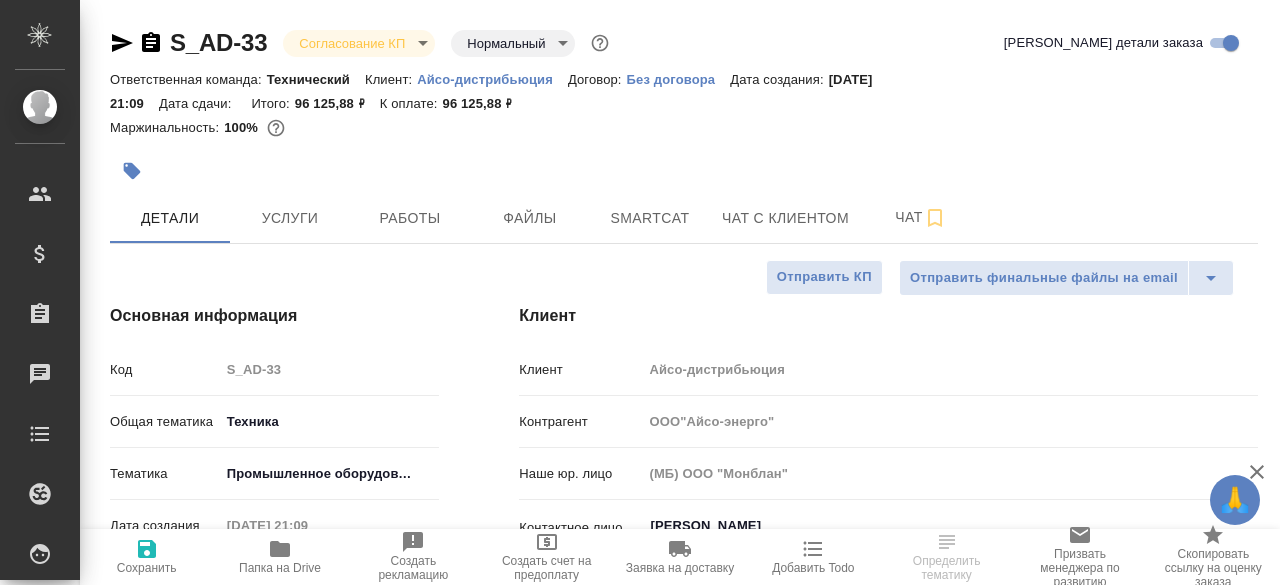 type on "x" 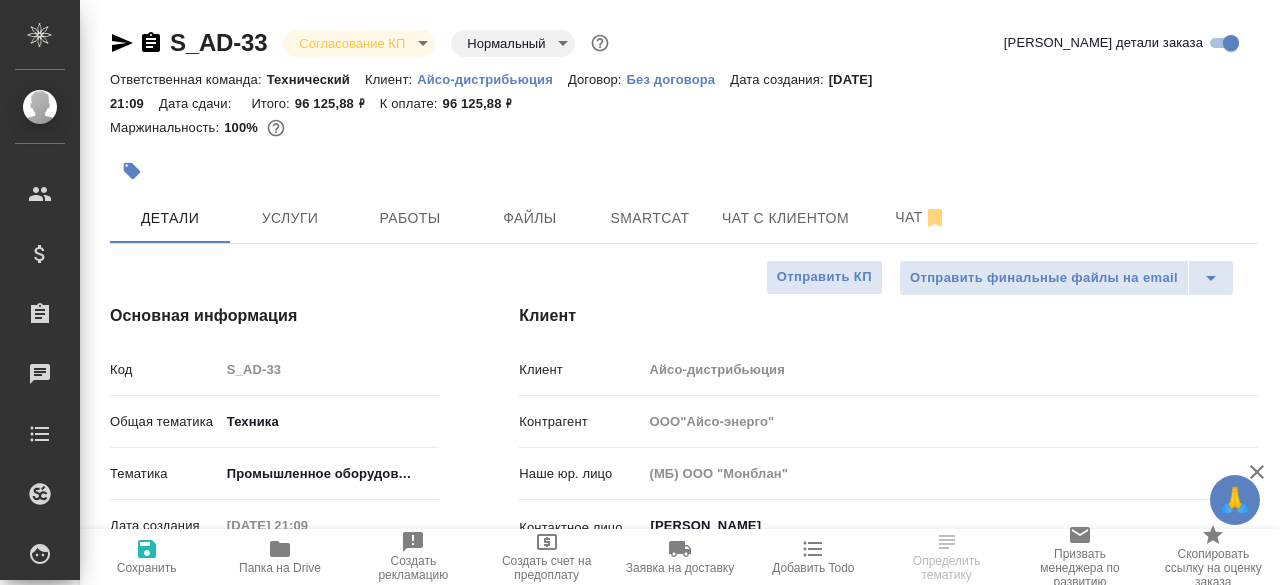 click at bounding box center [684, 147] 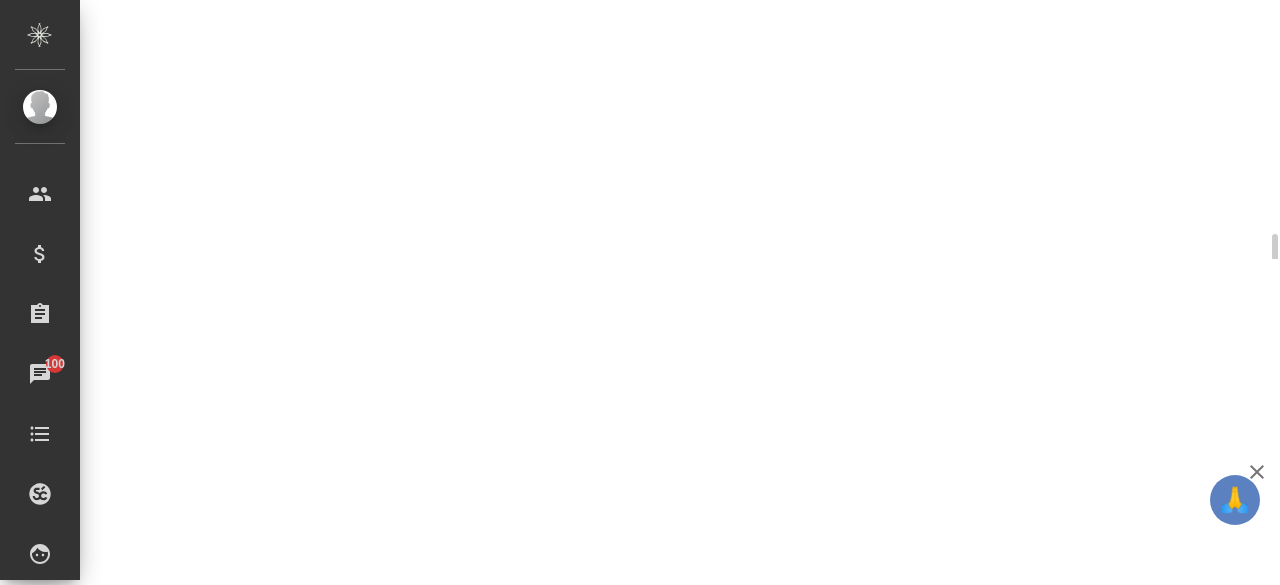 select on "RU" 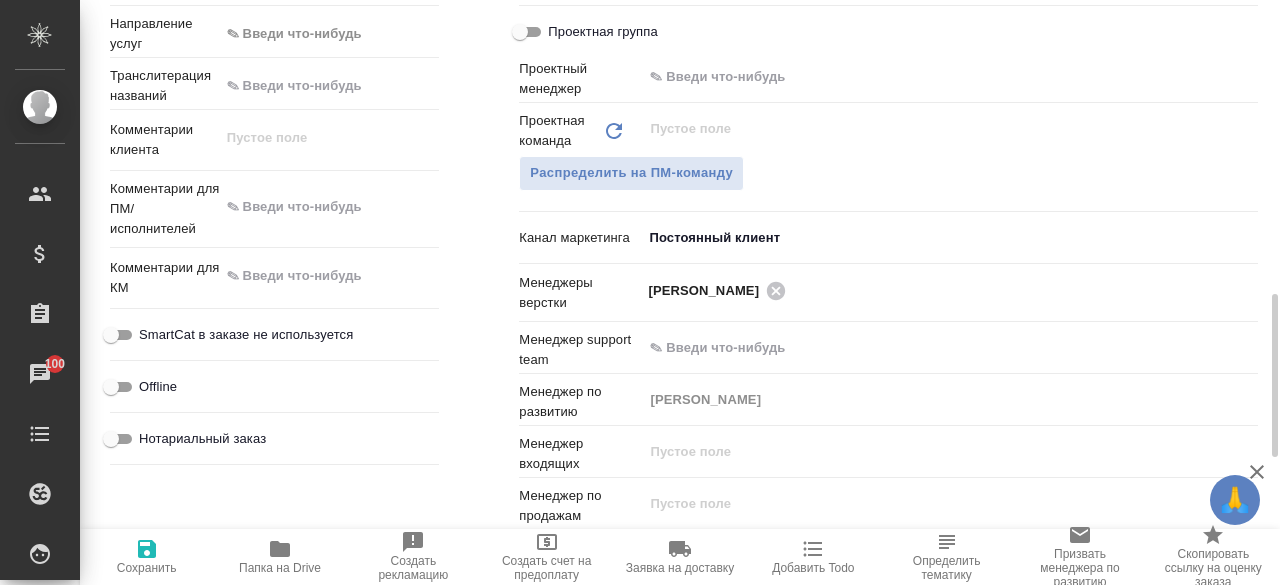 type on "x" 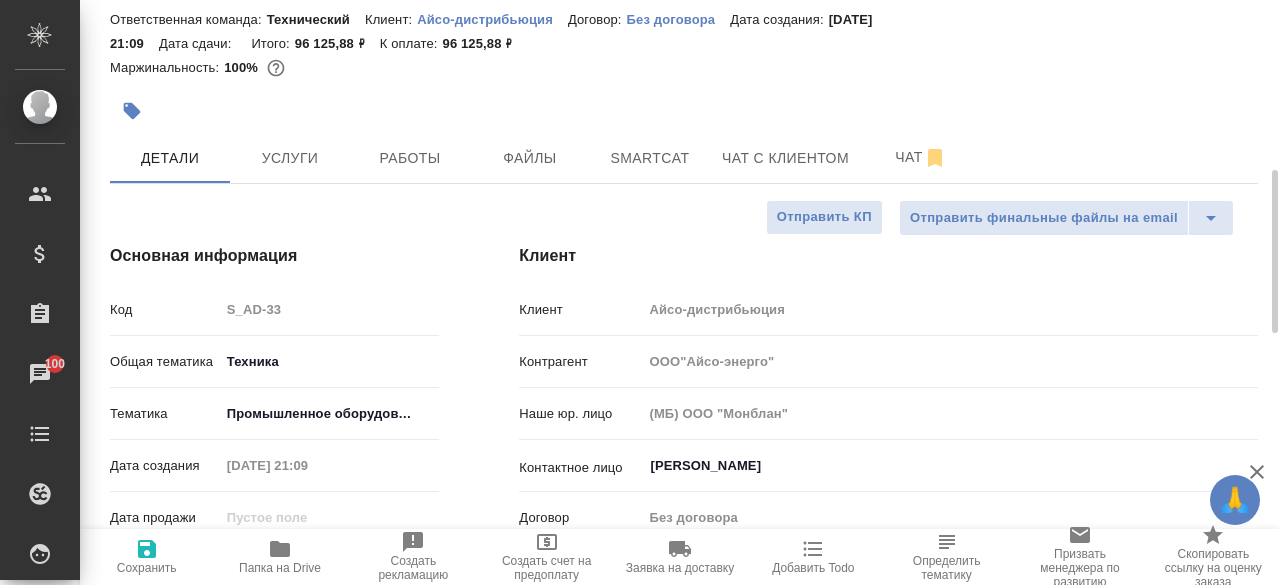 scroll, scrollTop: 0, scrollLeft: 0, axis: both 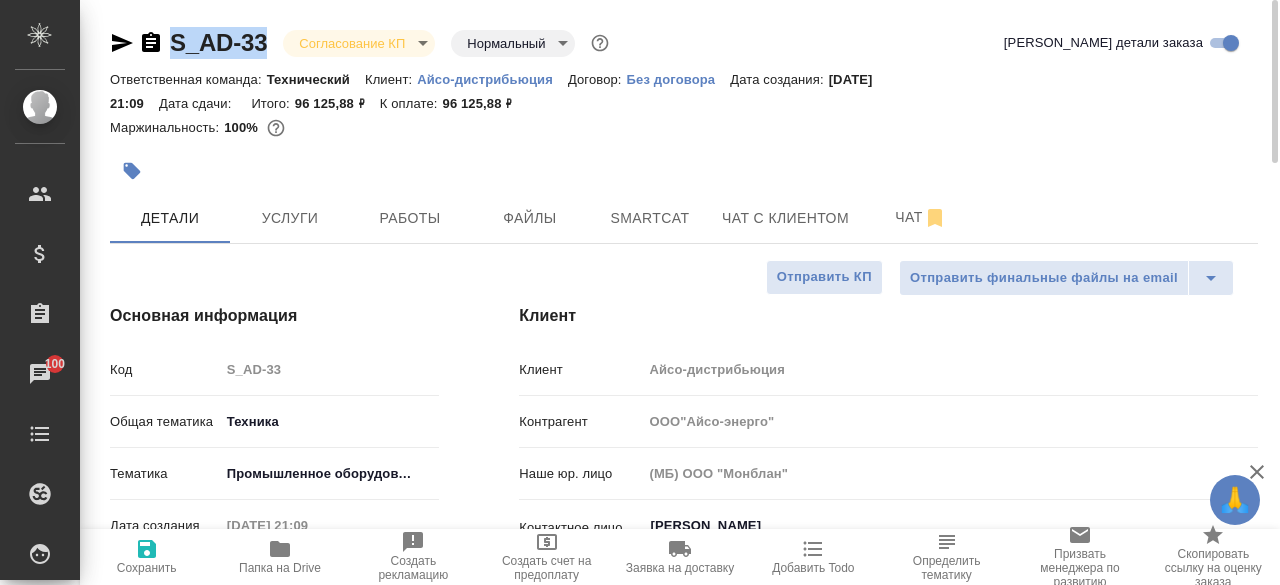 drag, startPoint x: 277, startPoint y: 38, endPoint x: 169, endPoint y: 25, distance: 108.779594 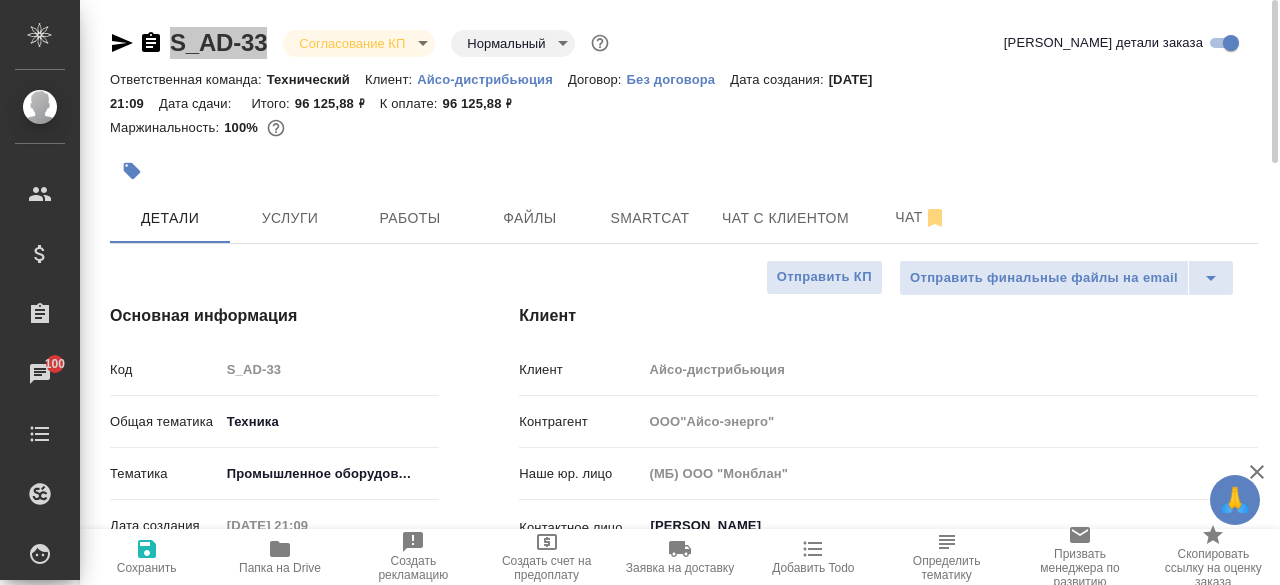 type on "x" 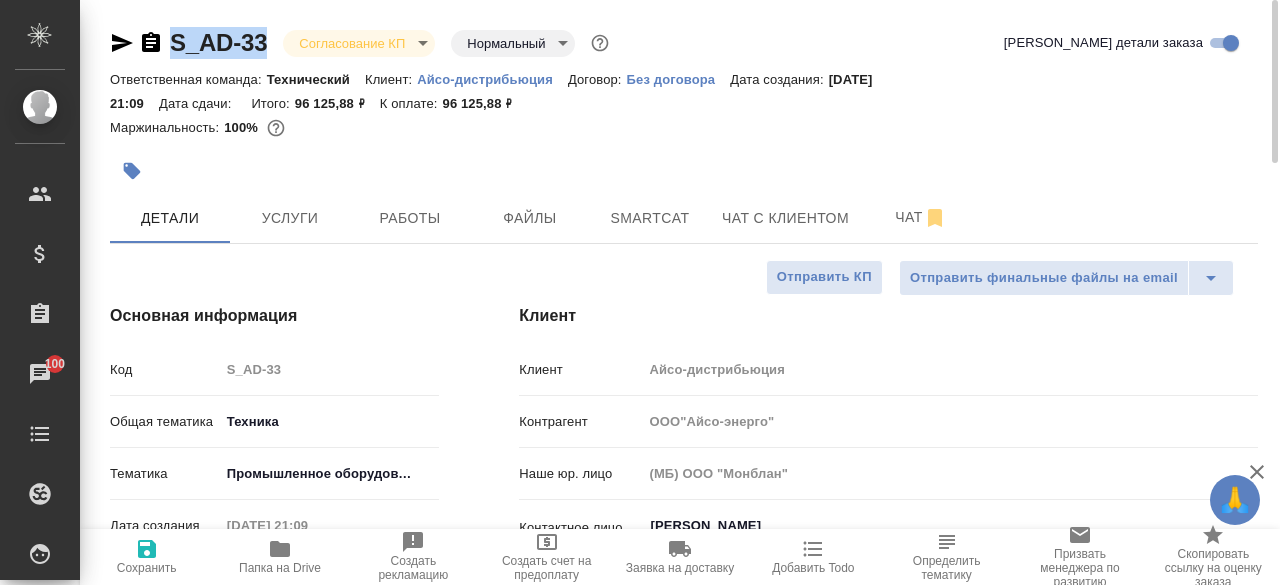 type on "x" 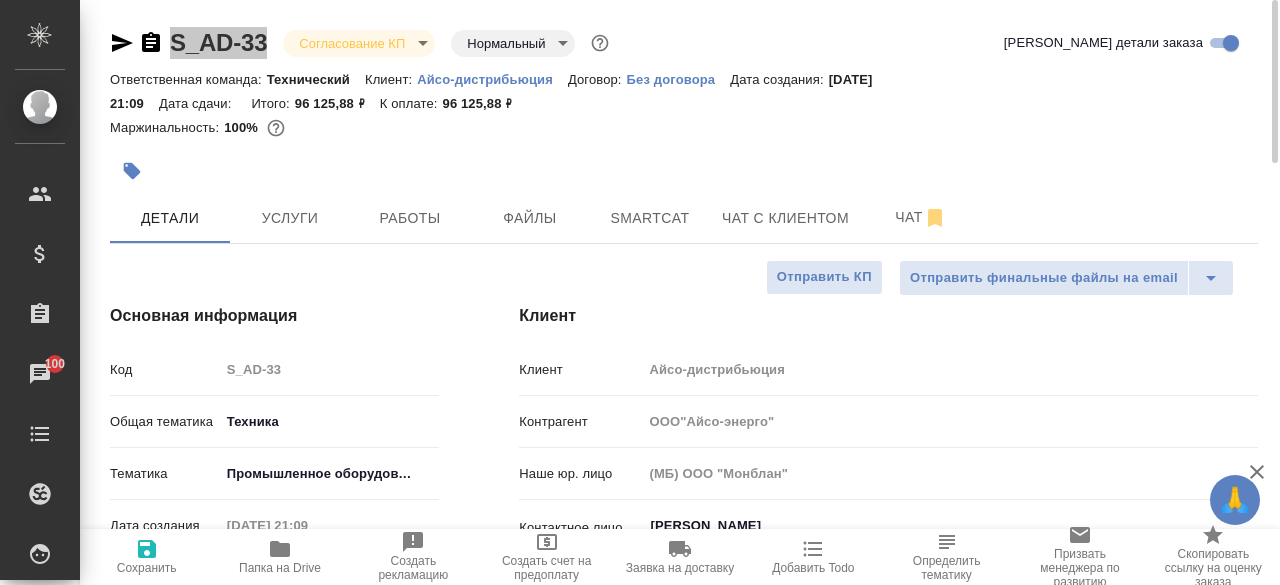 type on "x" 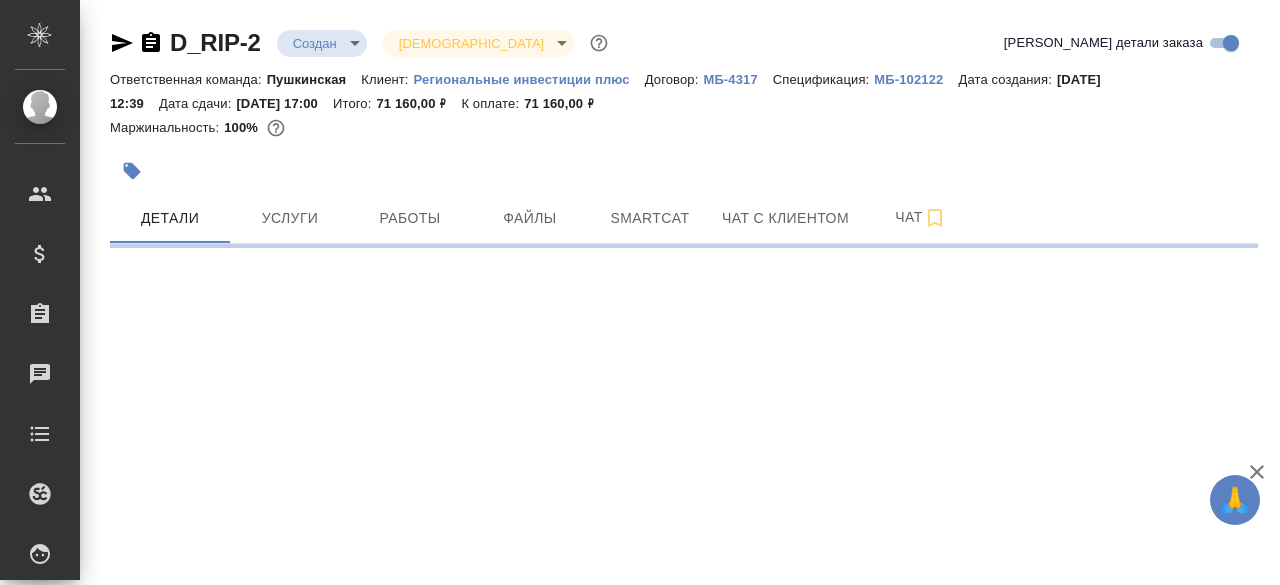 scroll, scrollTop: 0, scrollLeft: 0, axis: both 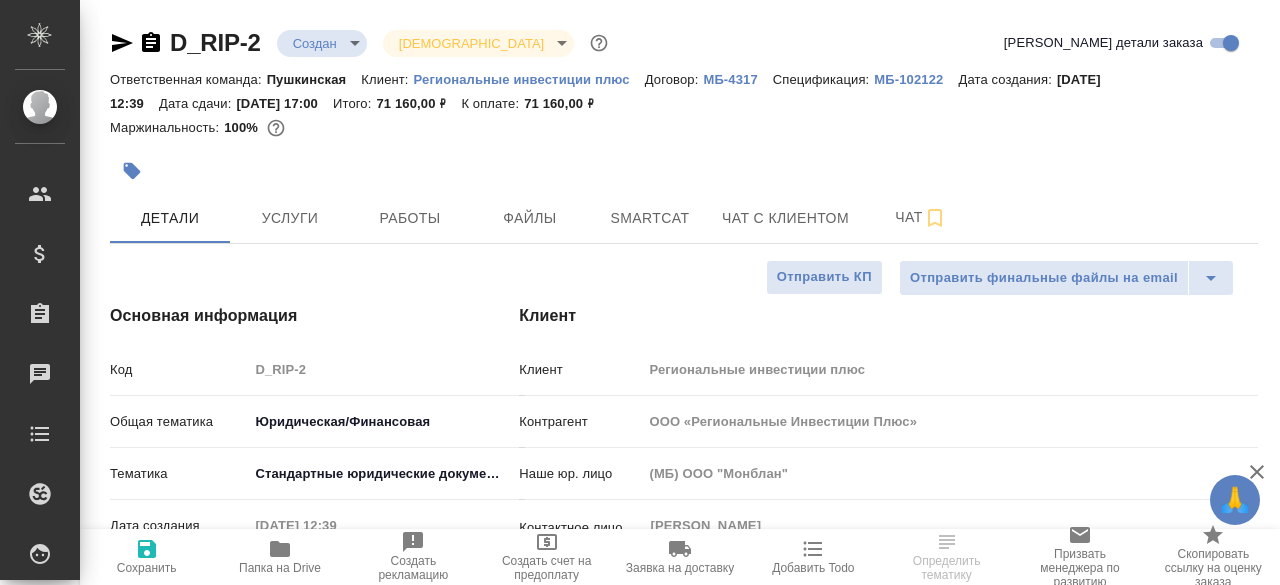 type on "x" 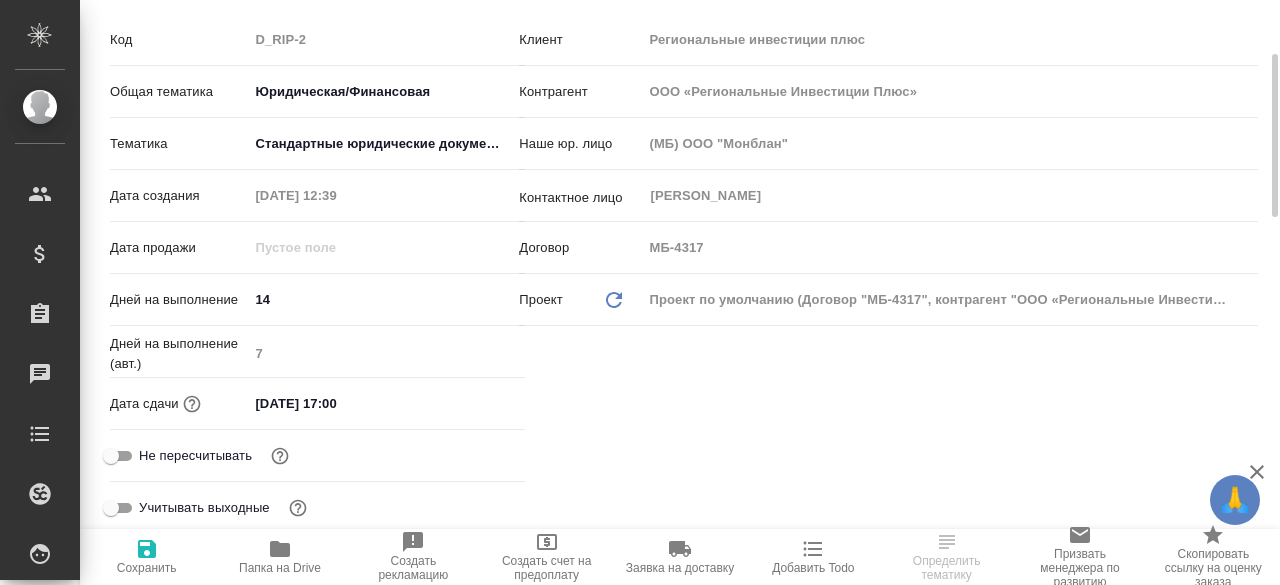 type on "x" 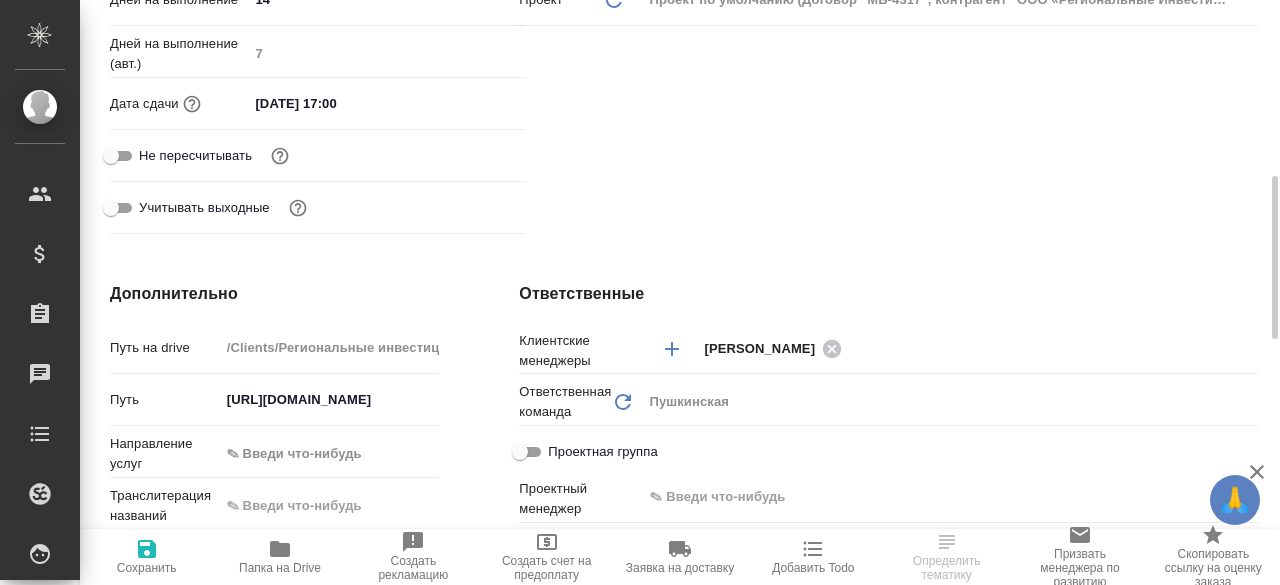 scroll, scrollTop: 660, scrollLeft: 0, axis: vertical 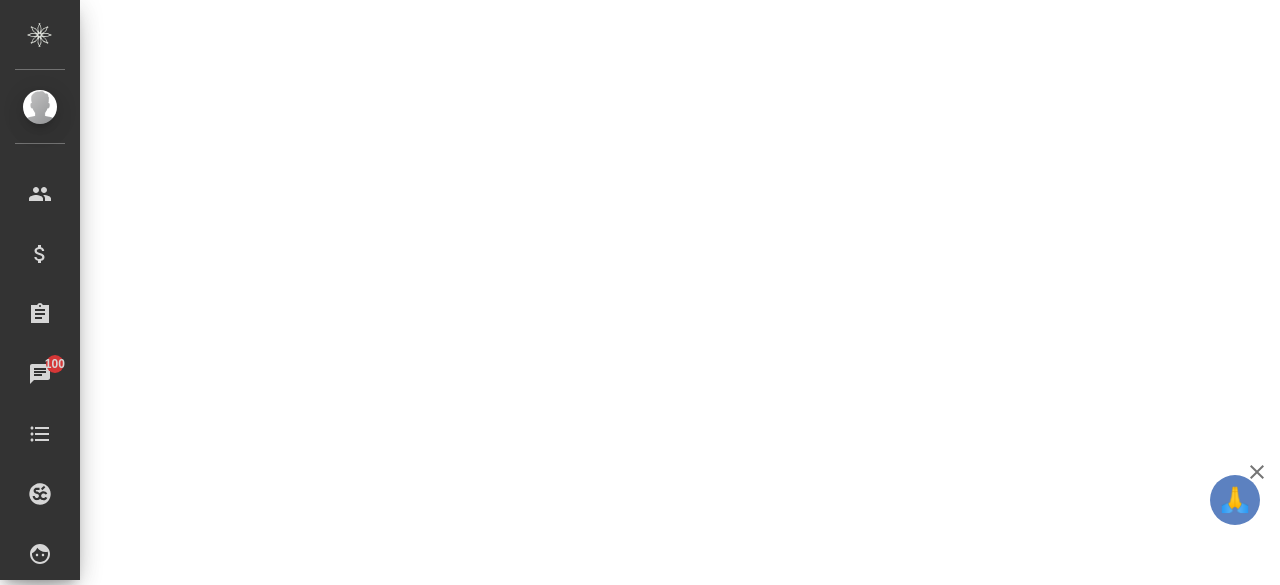 select on "RU" 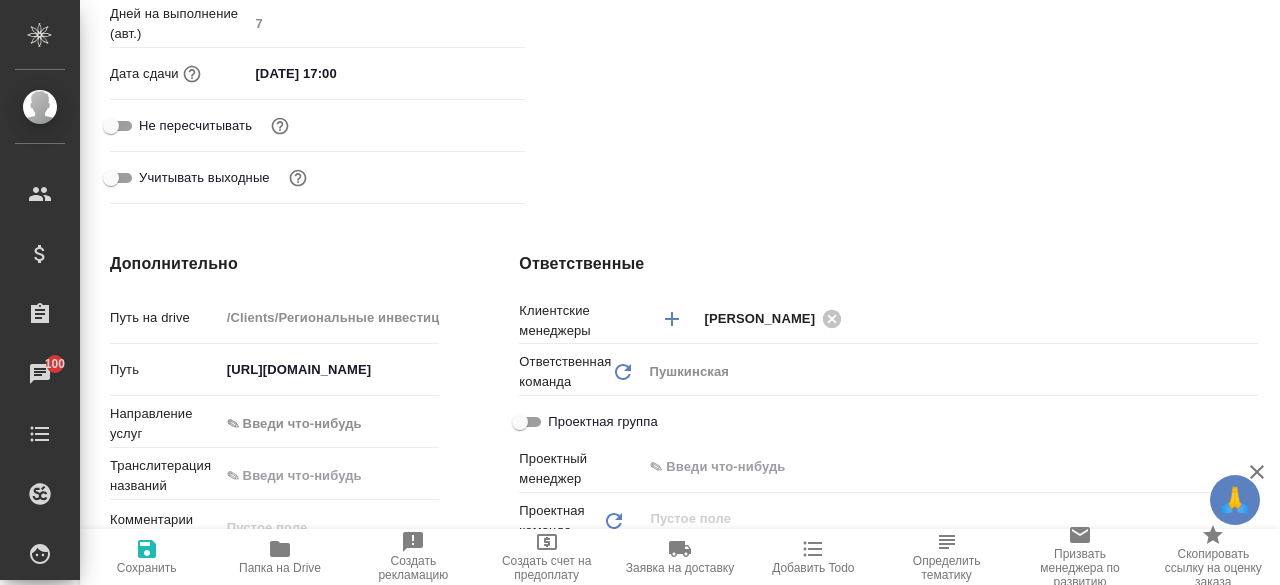 type on "x" 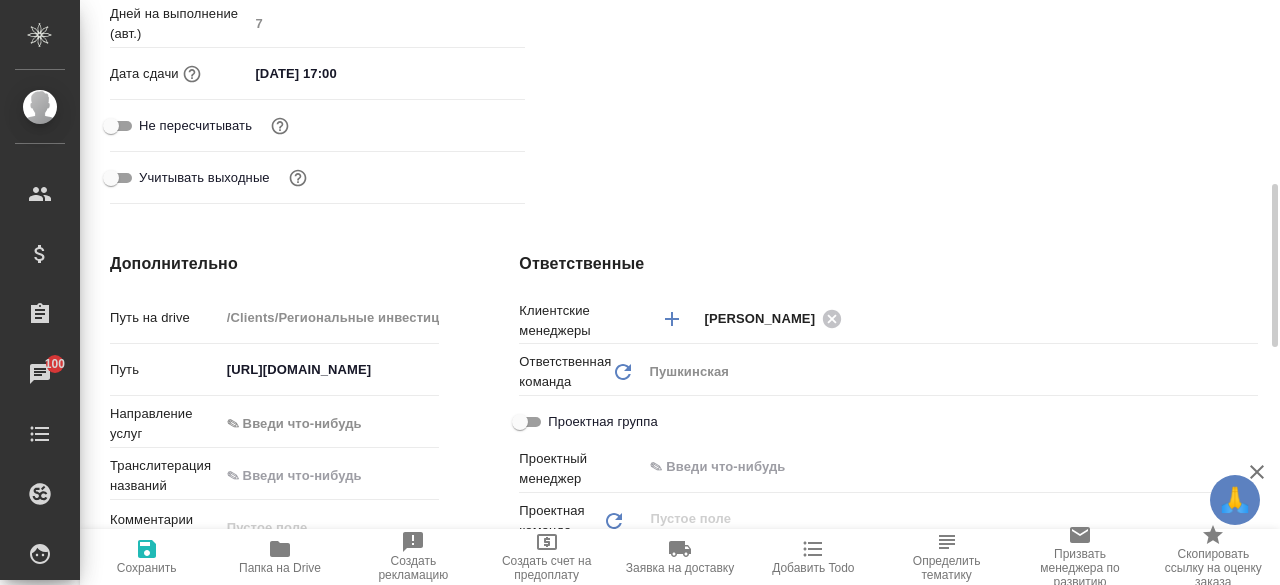 click on "Клиент Клиент Региональные инвестиции плюс Контрагент ООО «Региональные Инвестиции Плюс» Наше юр. лицо (МБ) ООО "Монблан" Контактное лицо  [PERSON_NAME] ​ Договор МБ-4317 Проект Обновить данные Проект по умолчанию
(Договор "МБ-4317",
контрагент "ООО «Региональные Инвестиции Плюс»") 686e37e4f7aeb4c4fc7acd69" at bounding box center [888, -72] 